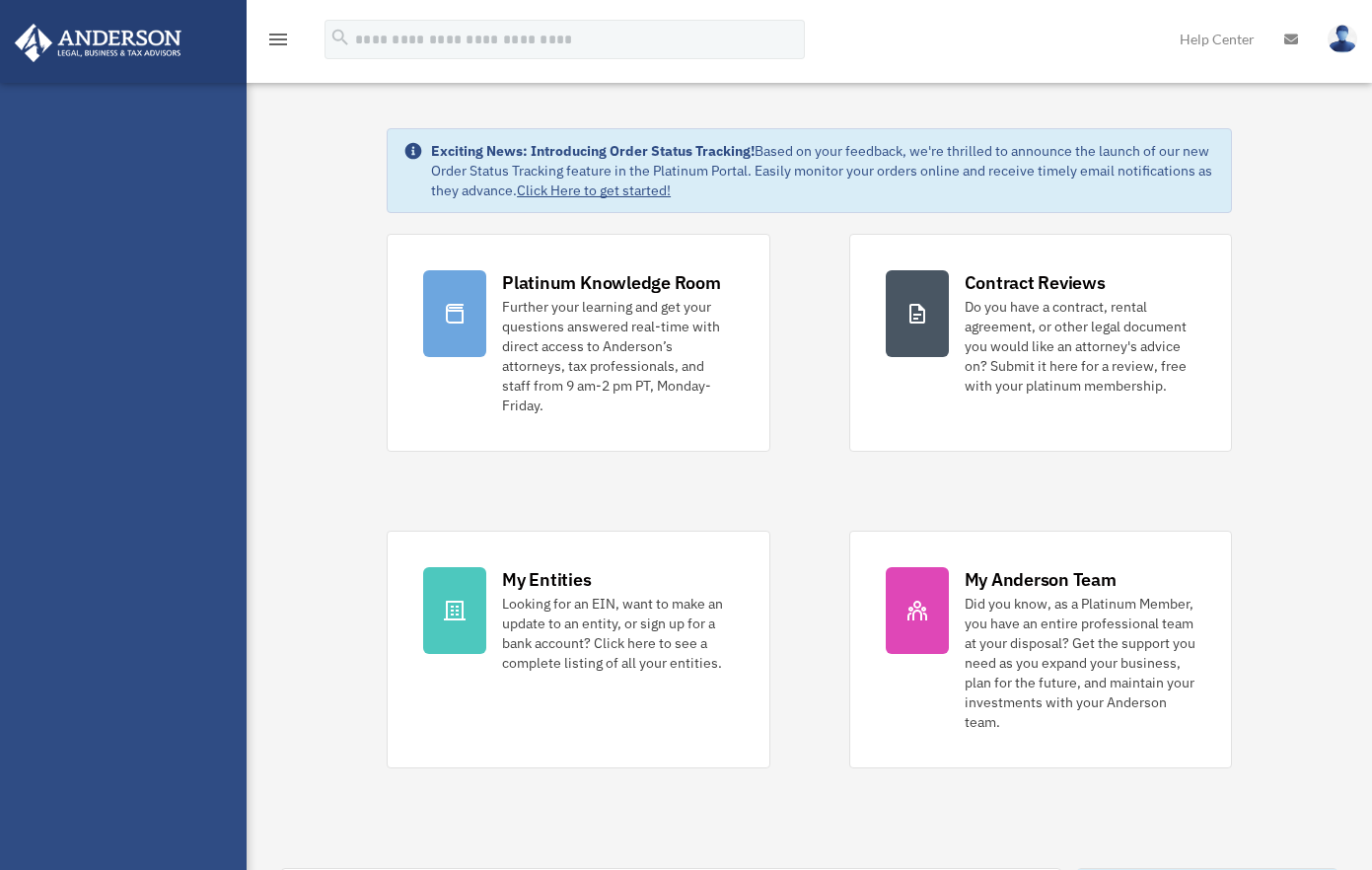 scroll, scrollTop: 0, scrollLeft: 0, axis: both 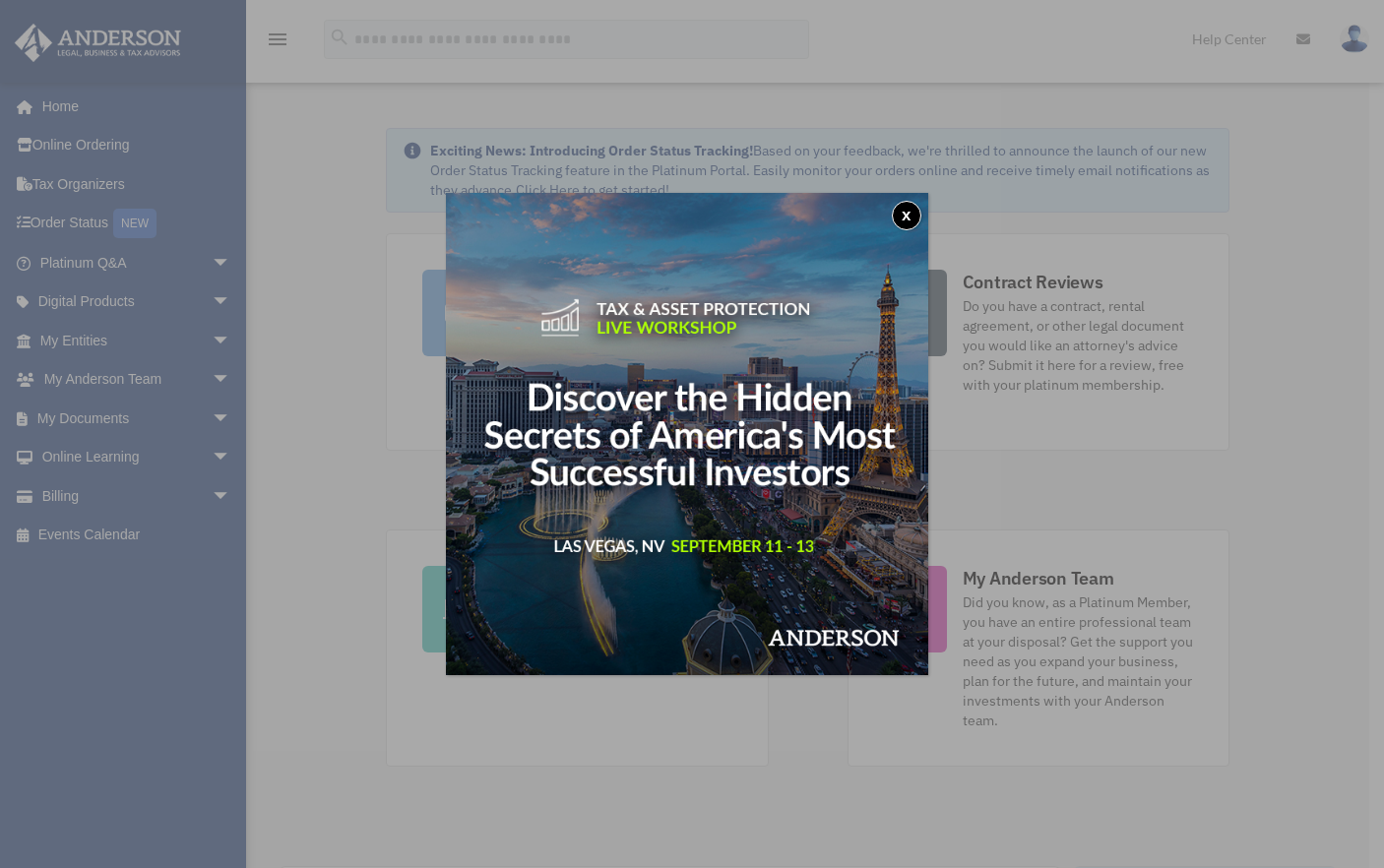 click on "x" at bounding box center [907, 216] 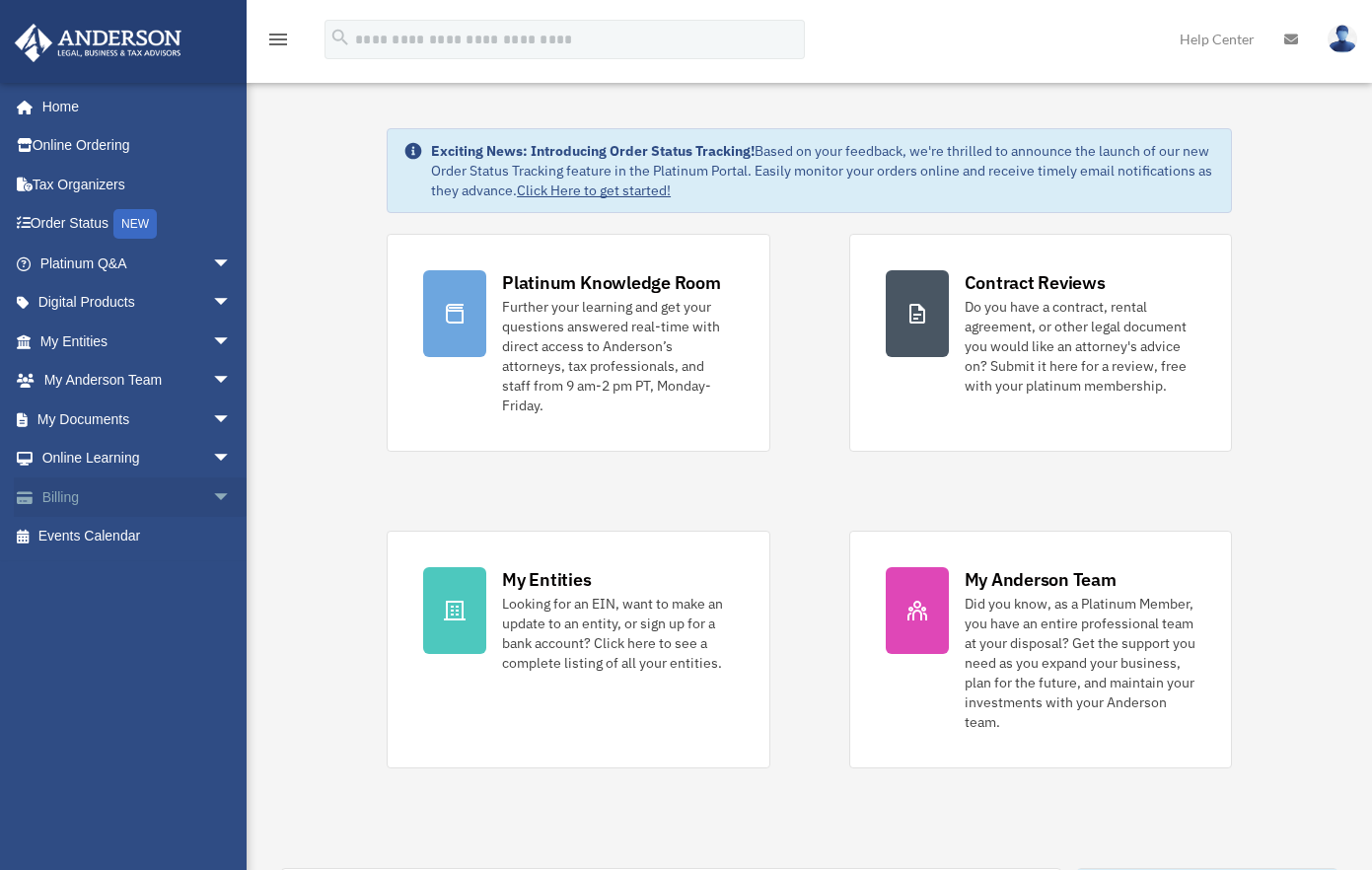 click on "Billing arrow_drop_down" at bounding box center (137, 497) 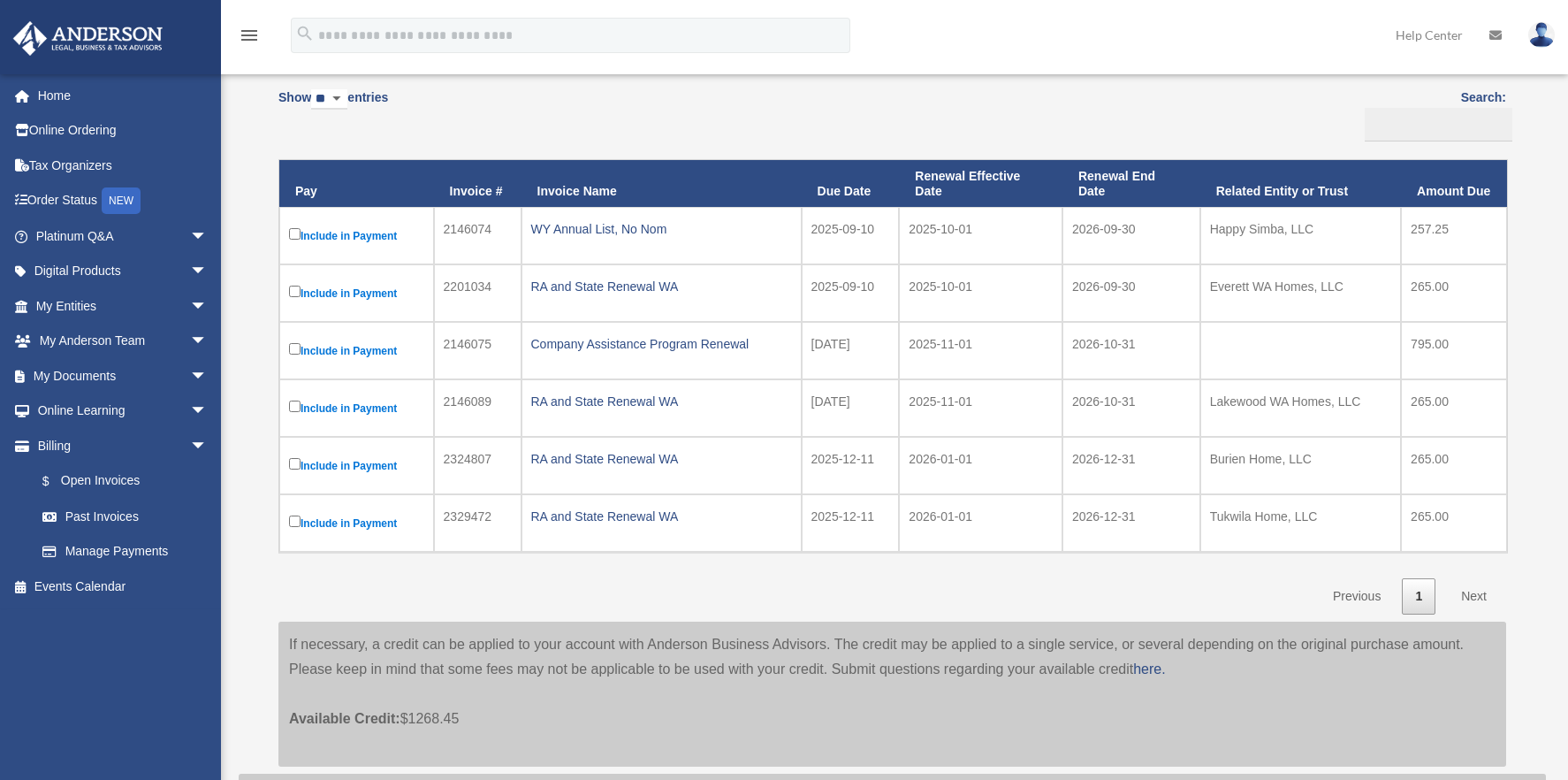 scroll, scrollTop: 188, scrollLeft: 0, axis: vertical 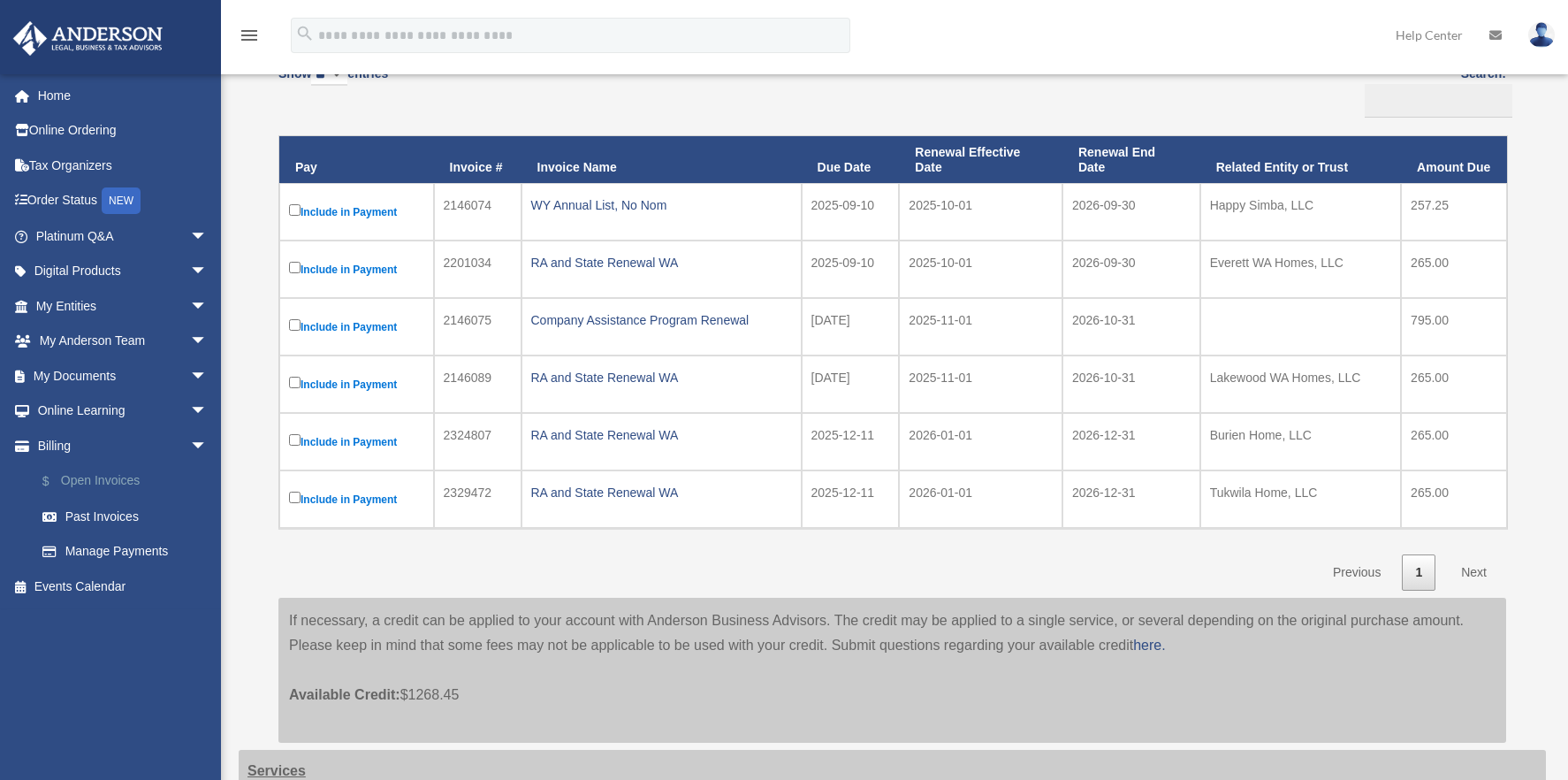 click on "$ Open Invoices" at bounding box center [129, 481] 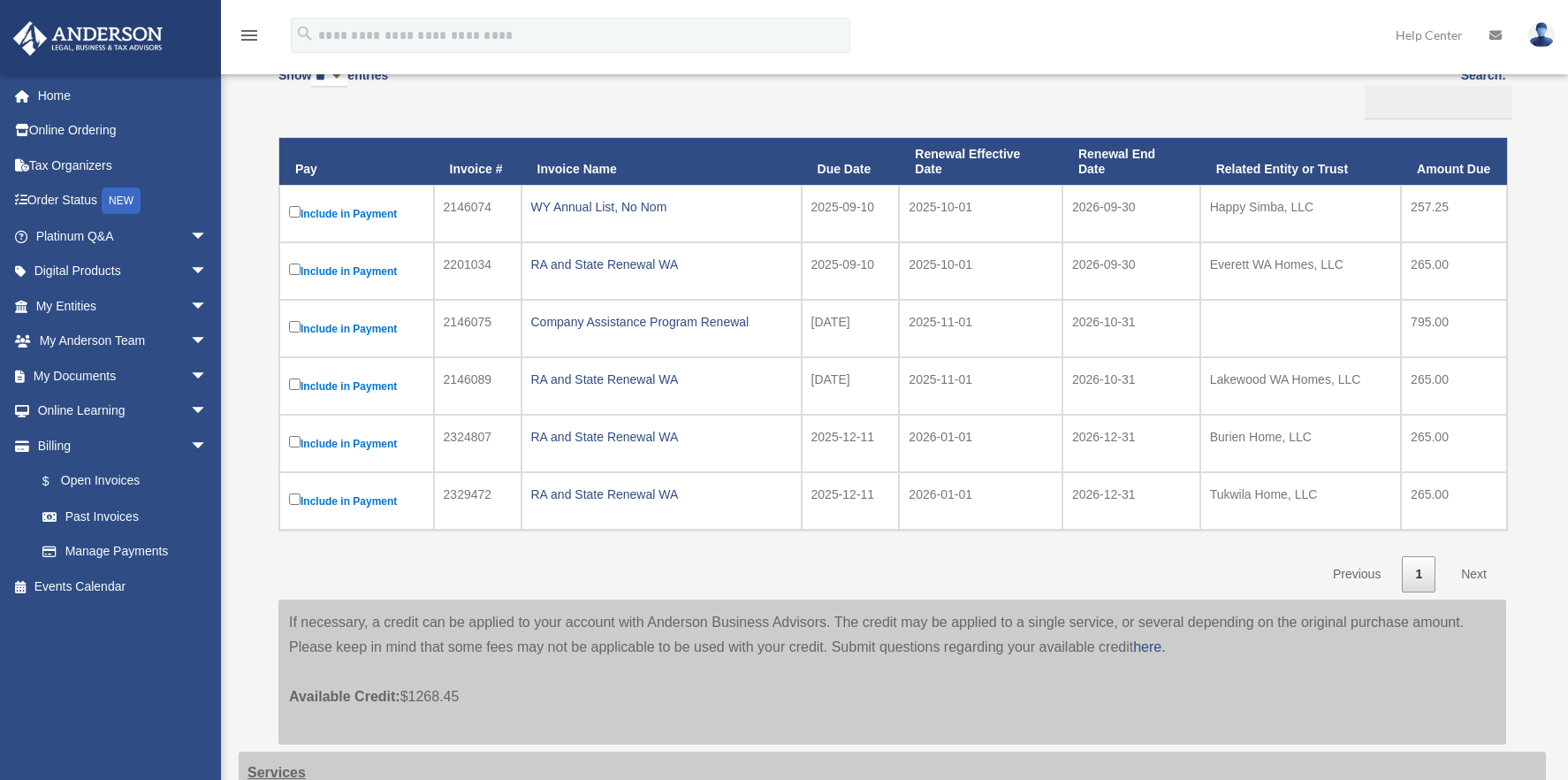 scroll, scrollTop: 217, scrollLeft: 0, axis: vertical 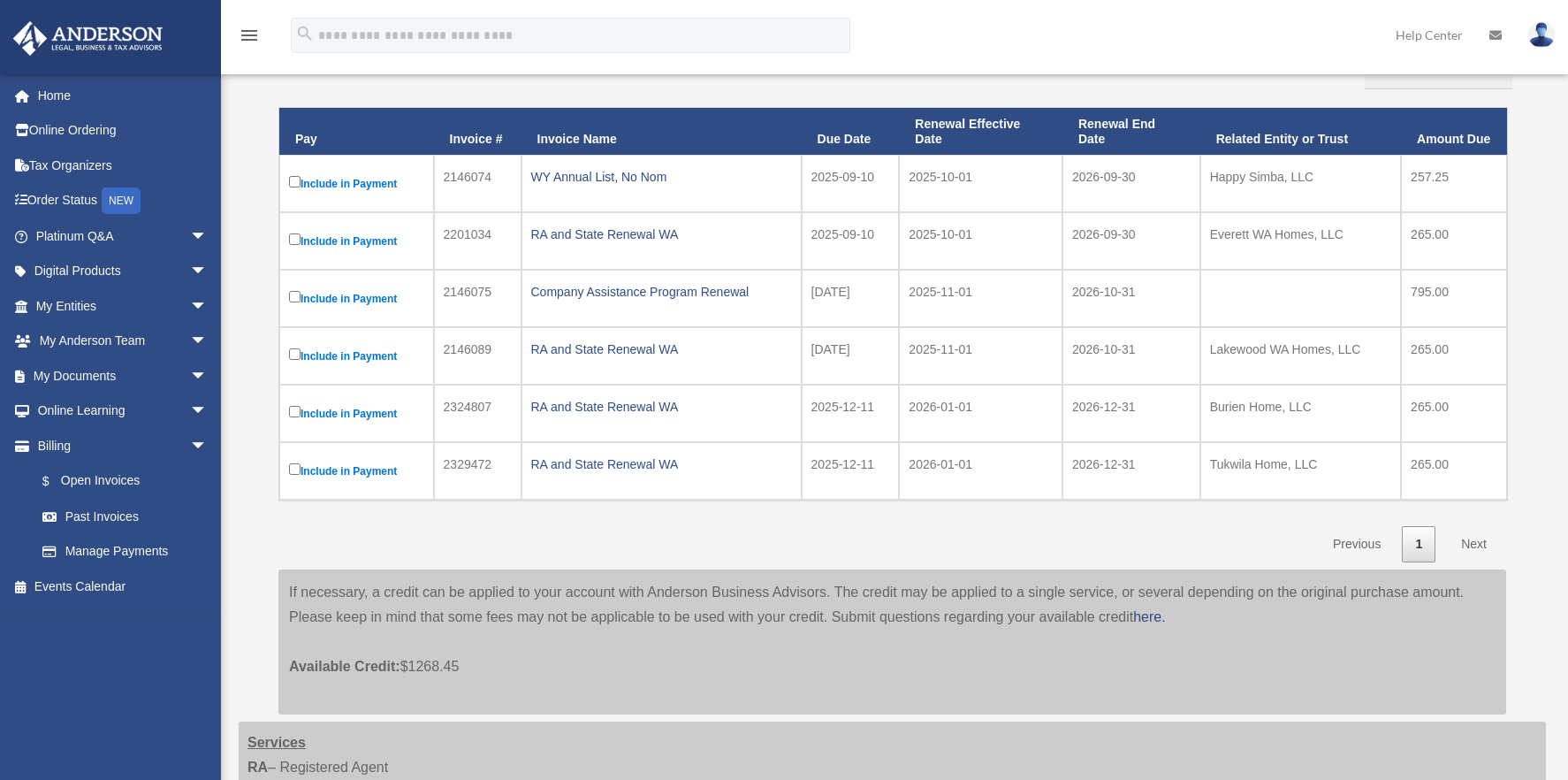 click on "Include in Payment" at bounding box center [356, 183] 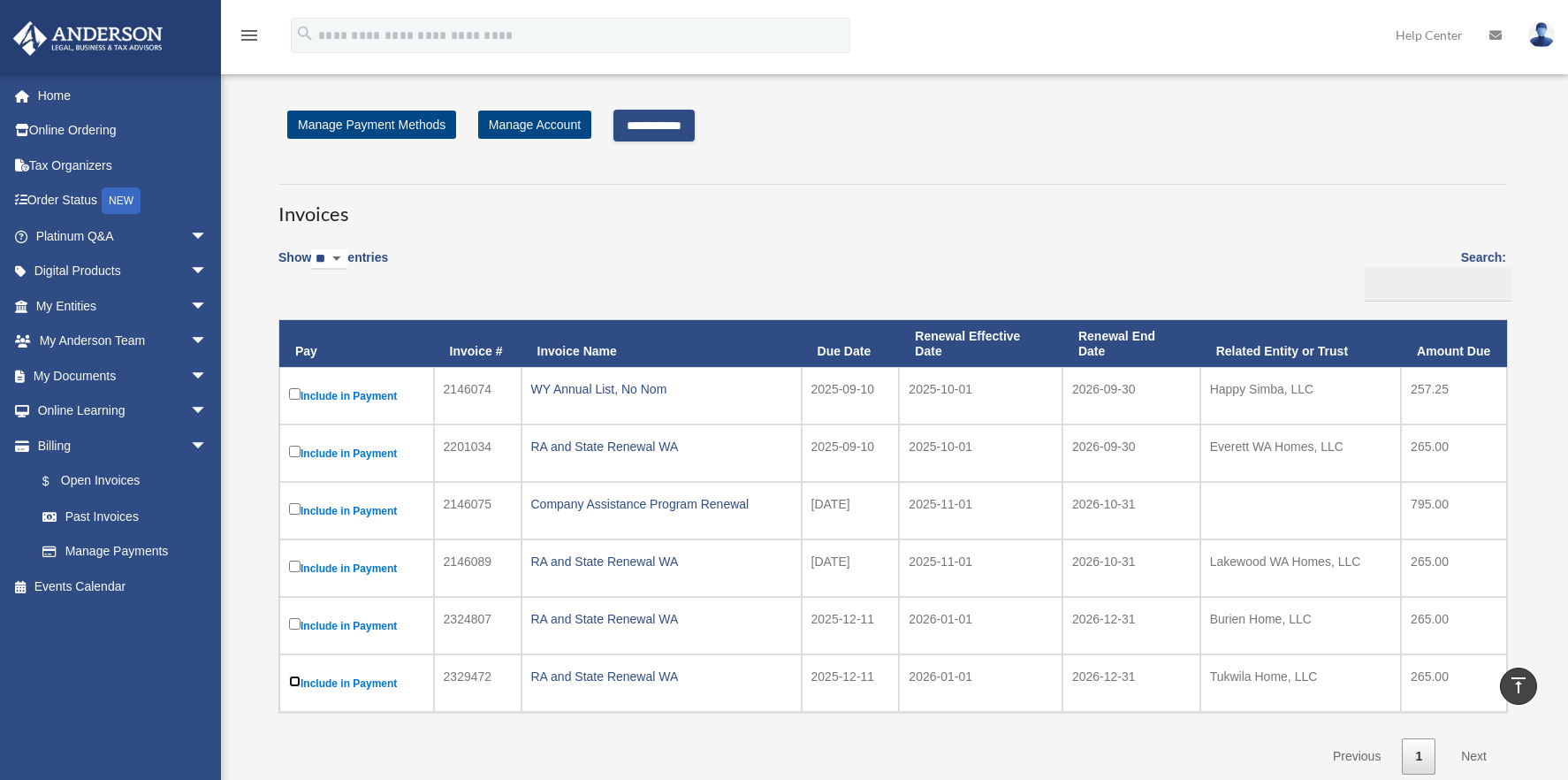 scroll, scrollTop: 0, scrollLeft: 0, axis: both 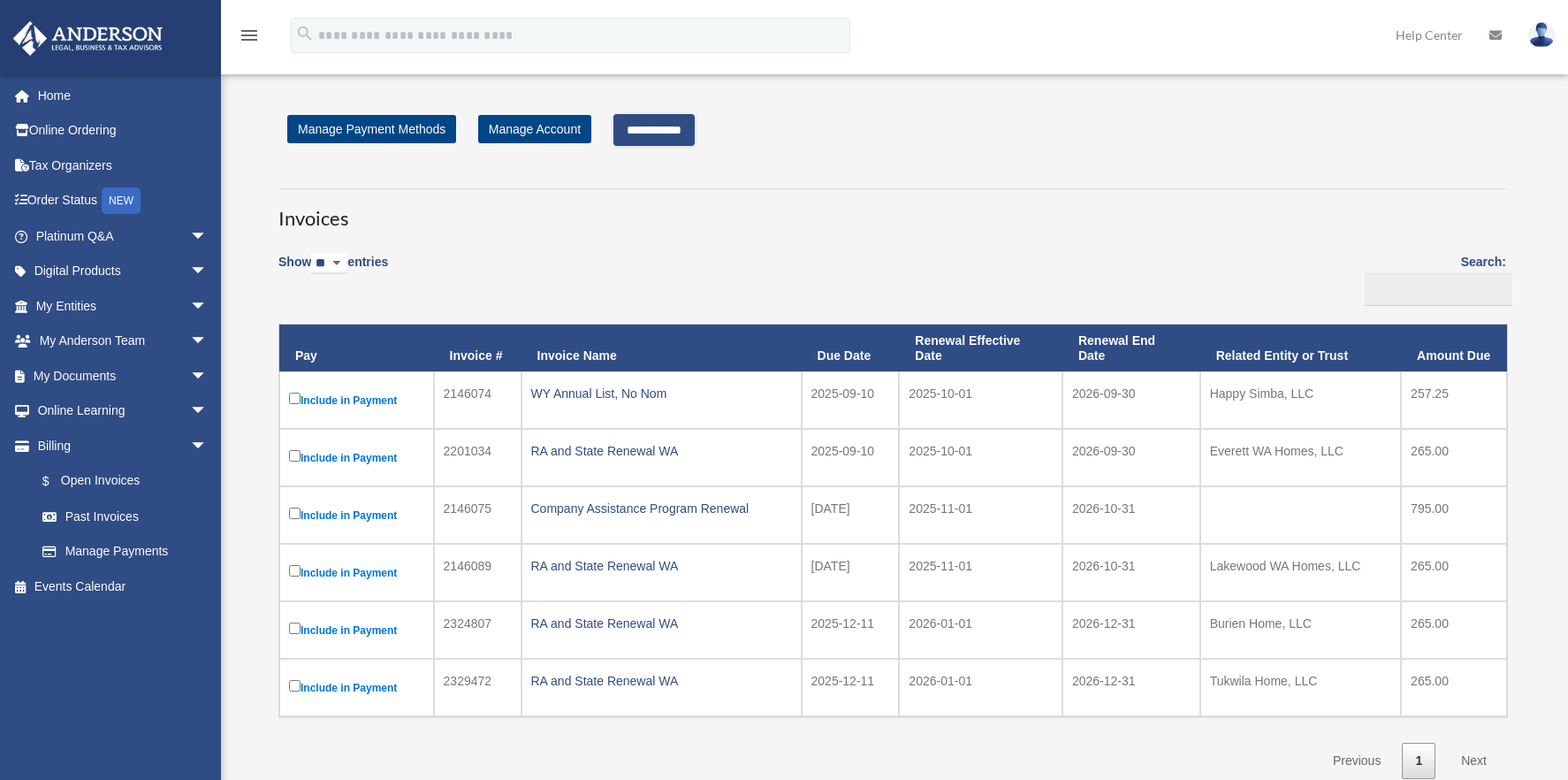 click on "**********" at bounding box center [654, 130] 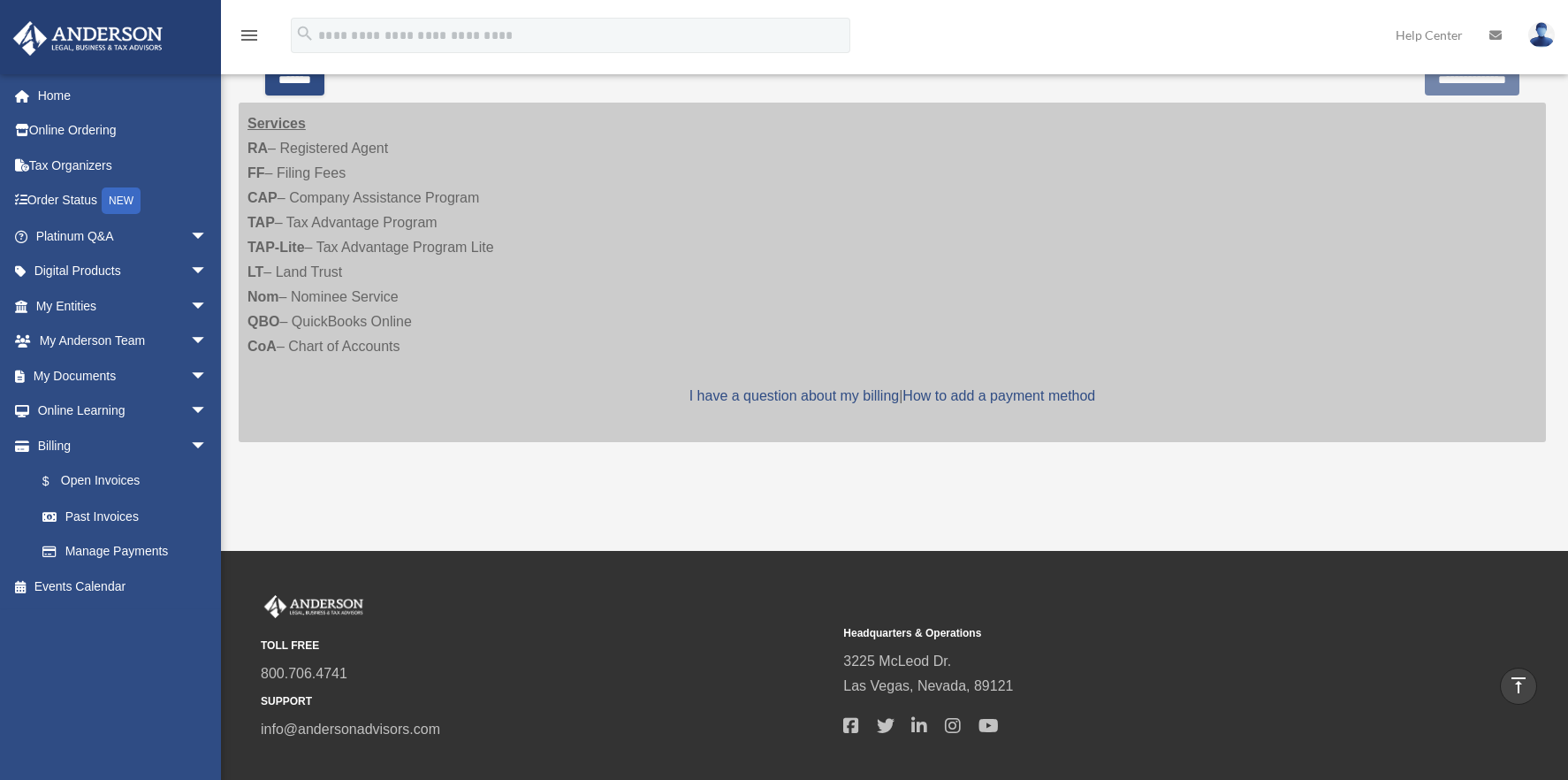 scroll, scrollTop: 1043, scrollLeft: 0, axis: vertical 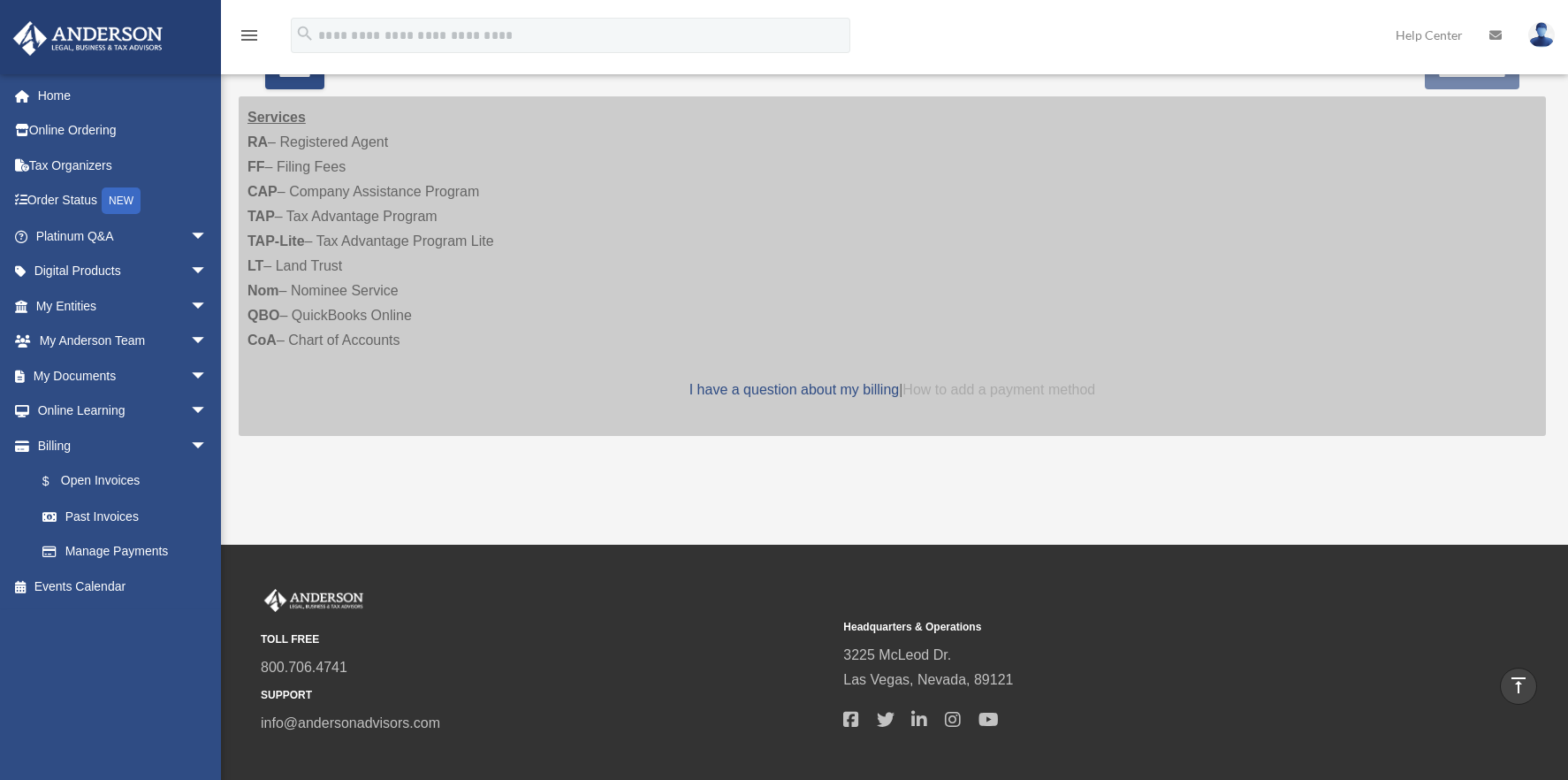 click on "How to add a payment method" at bounding box center (999, 389) 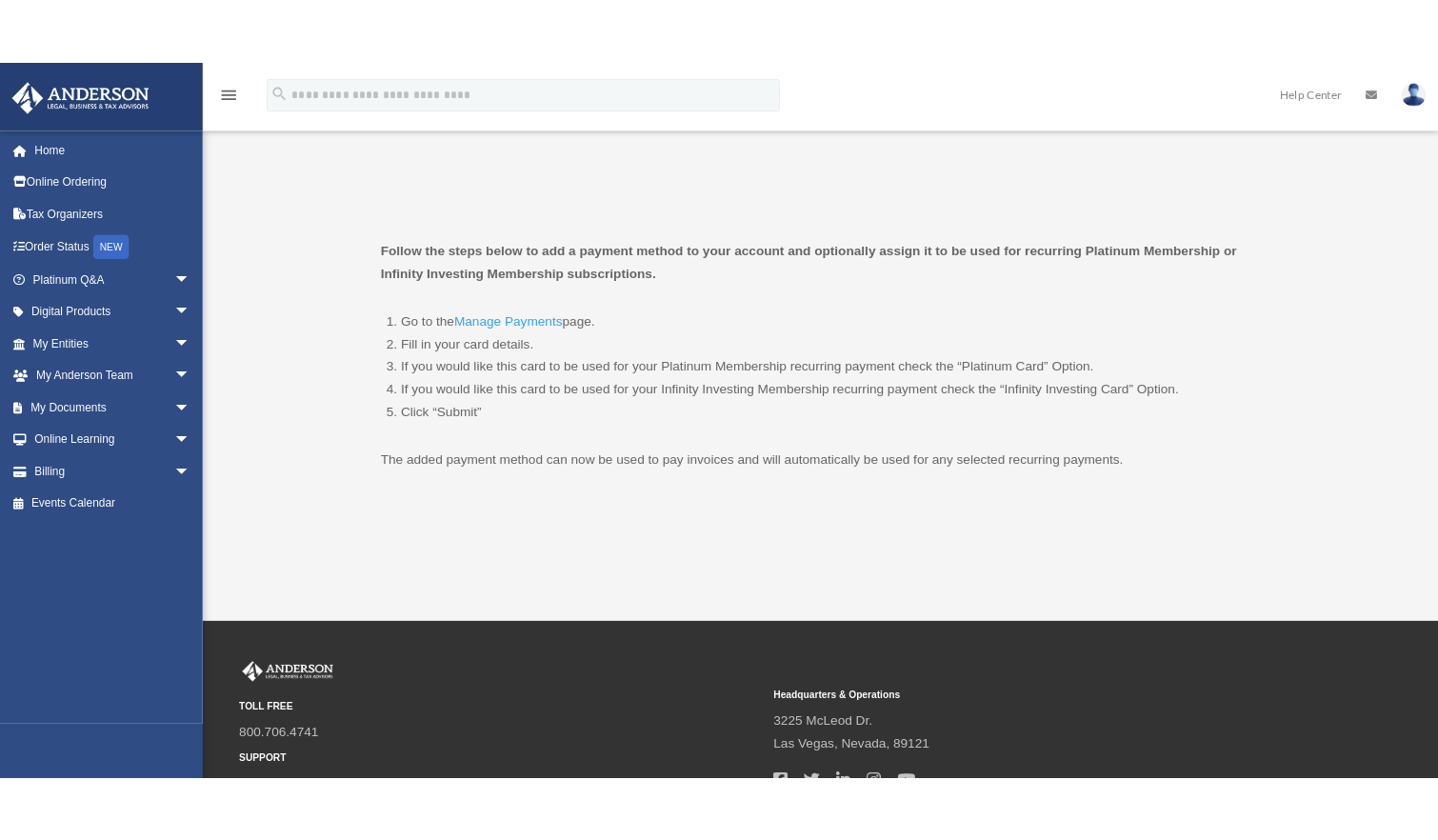 scroll, scrollTop: 0, scrollLeft: 0, axis: both 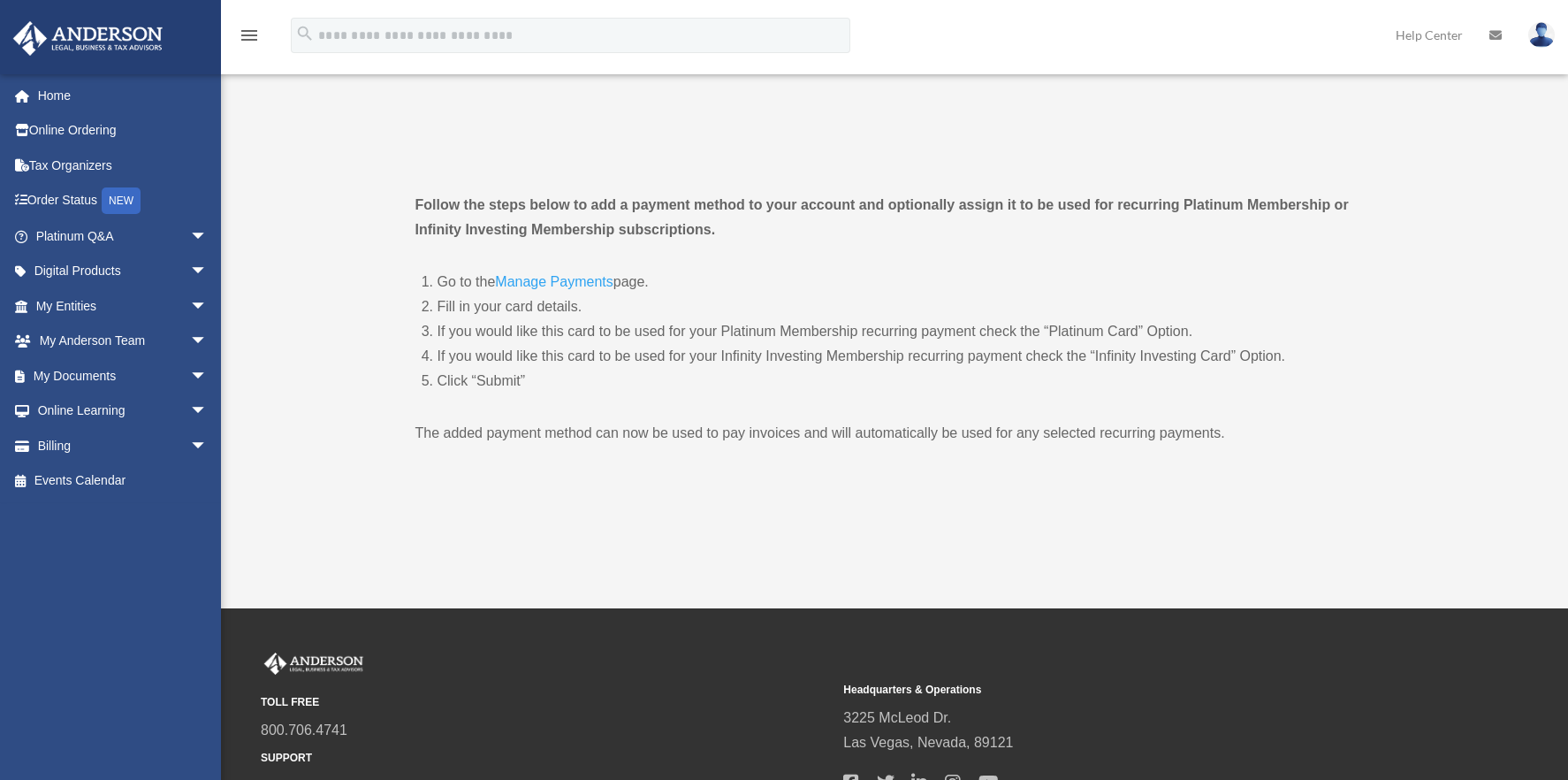 click on "Manage Payments" at bounding box center [553, 286] 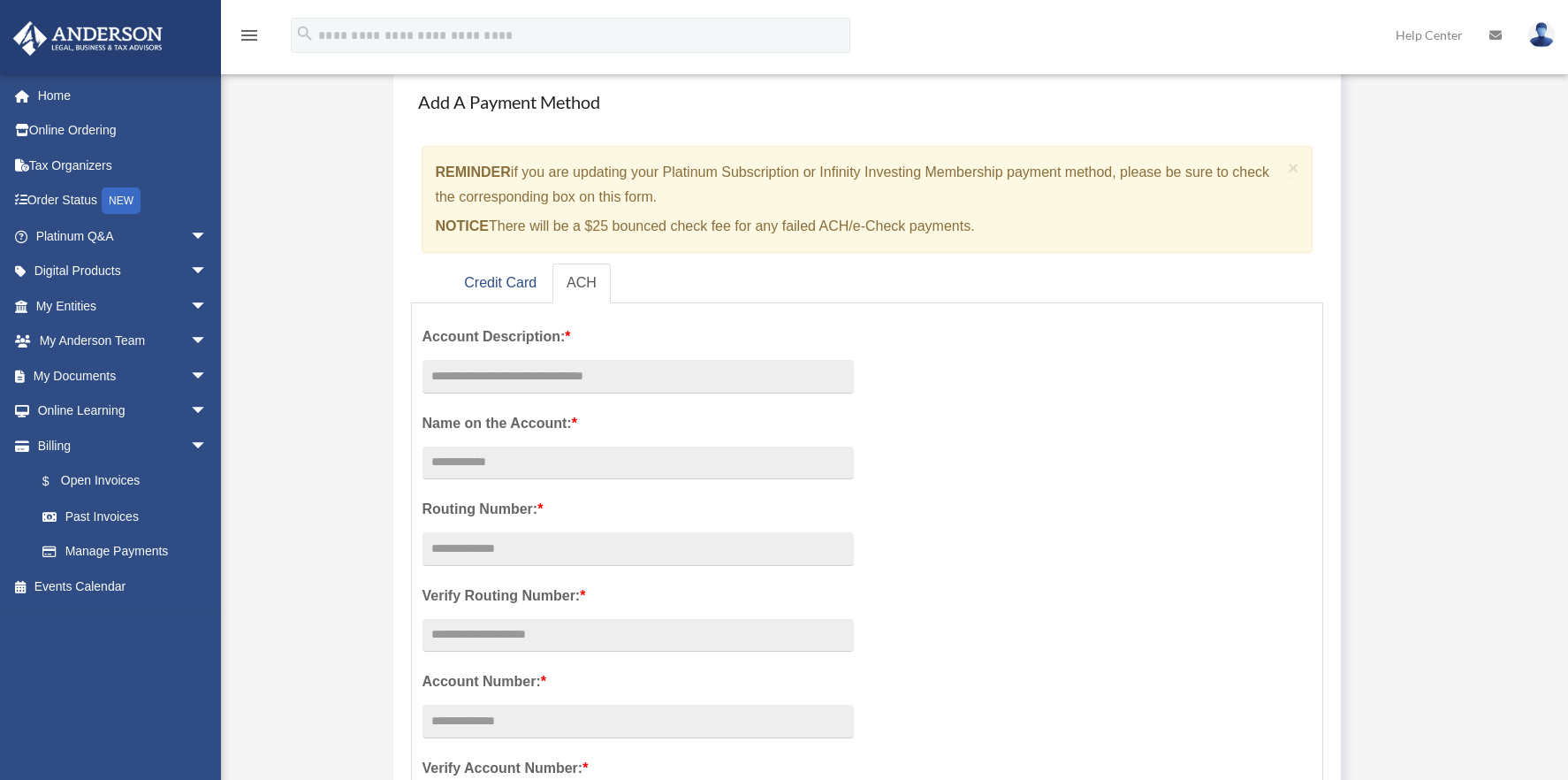 scroll, scrollTop: 103, scrollLeft: 0, axis: vertical 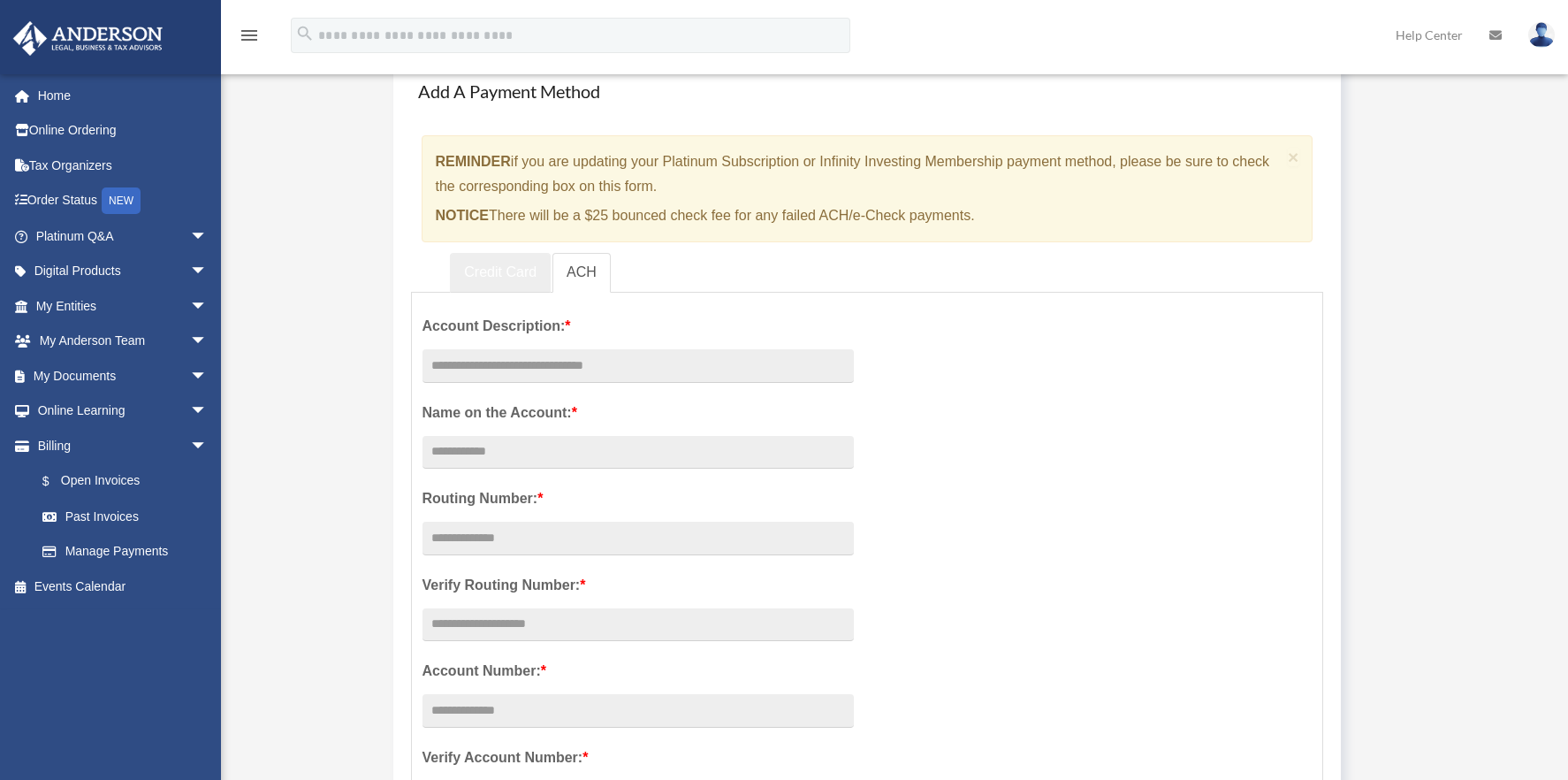 click on "Credit Card" at bounding box center [500, 272] 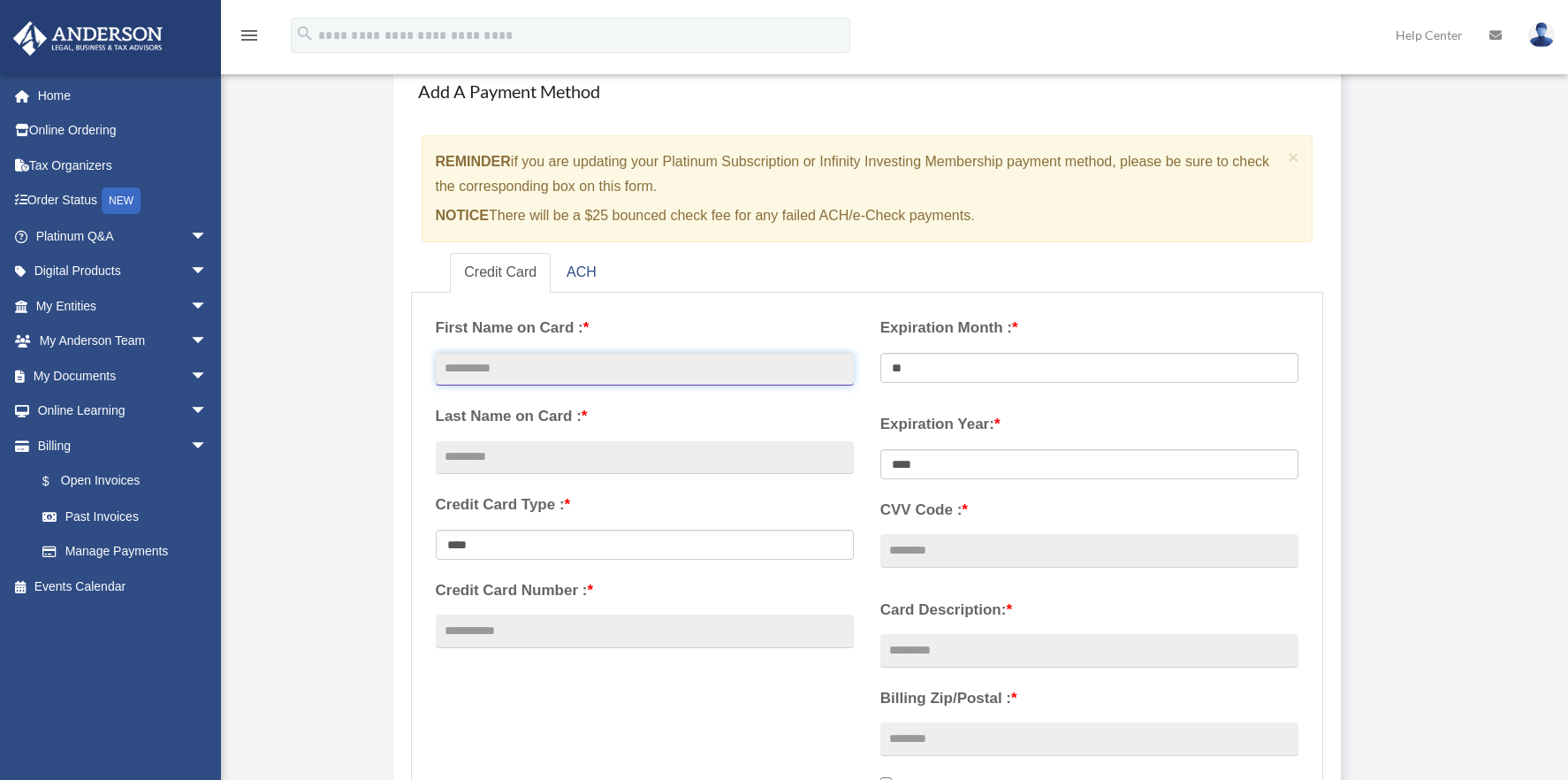 click at bounding box center (644, 370) 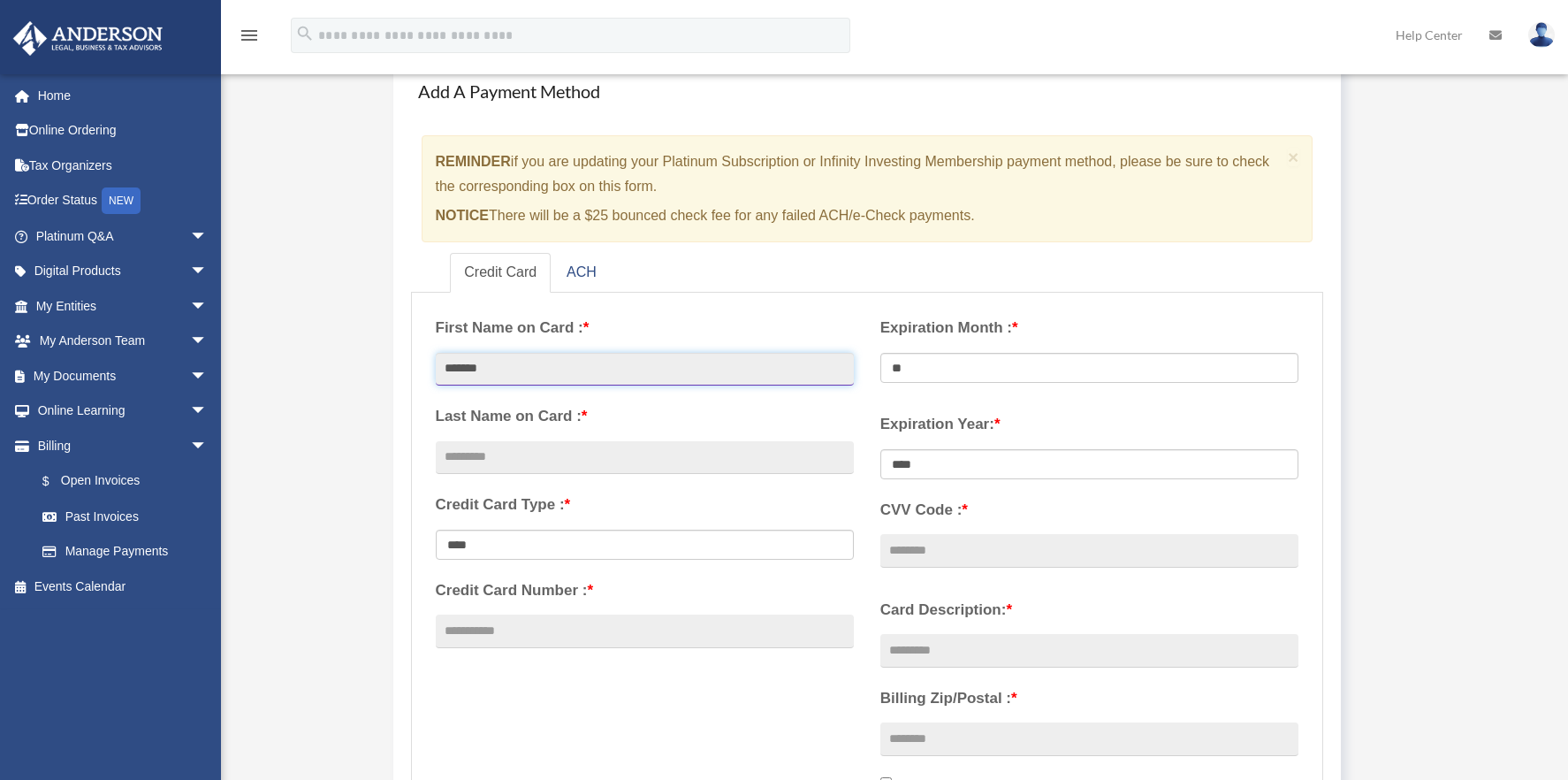 type on "******" 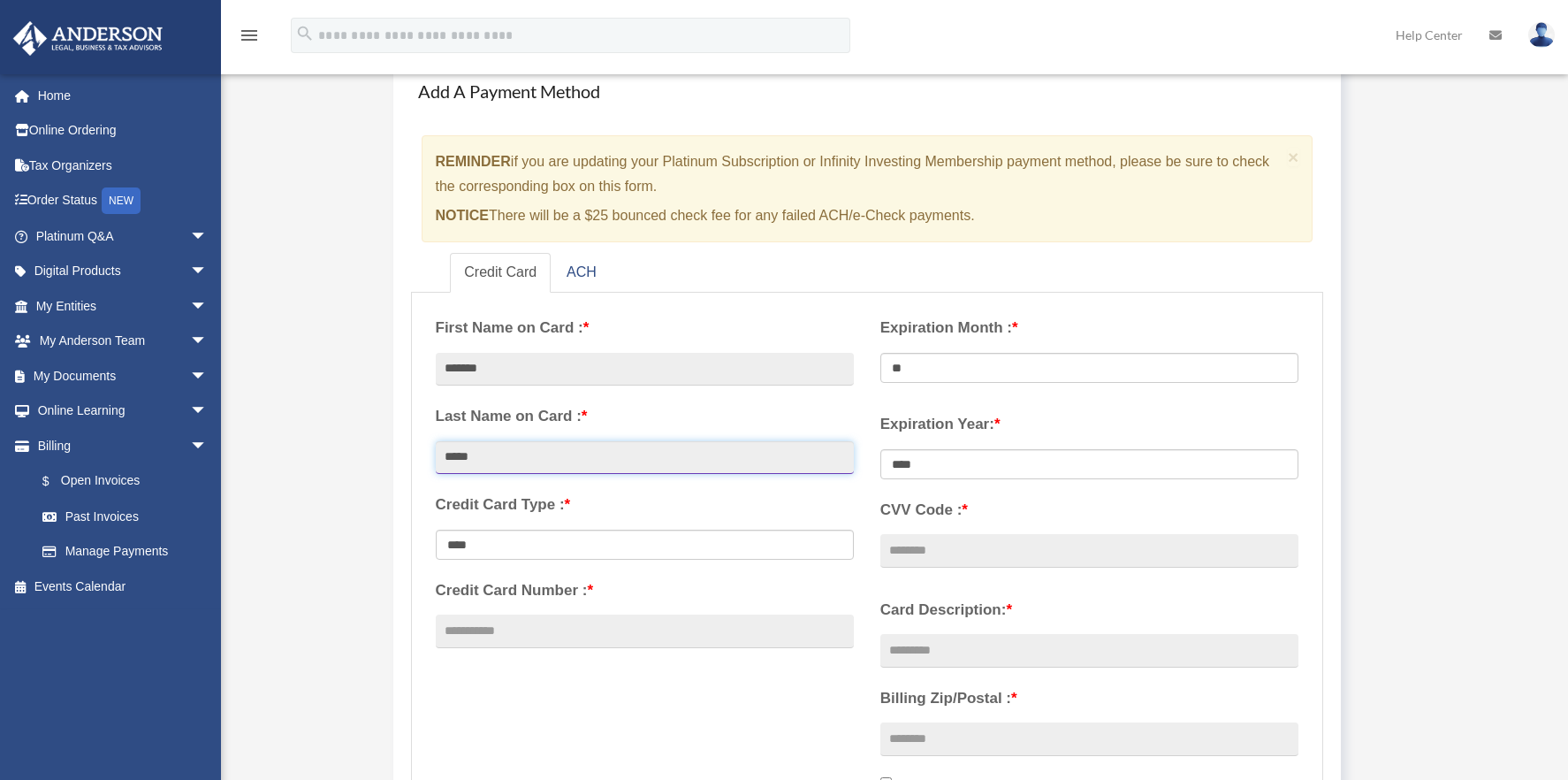 type on "*****" 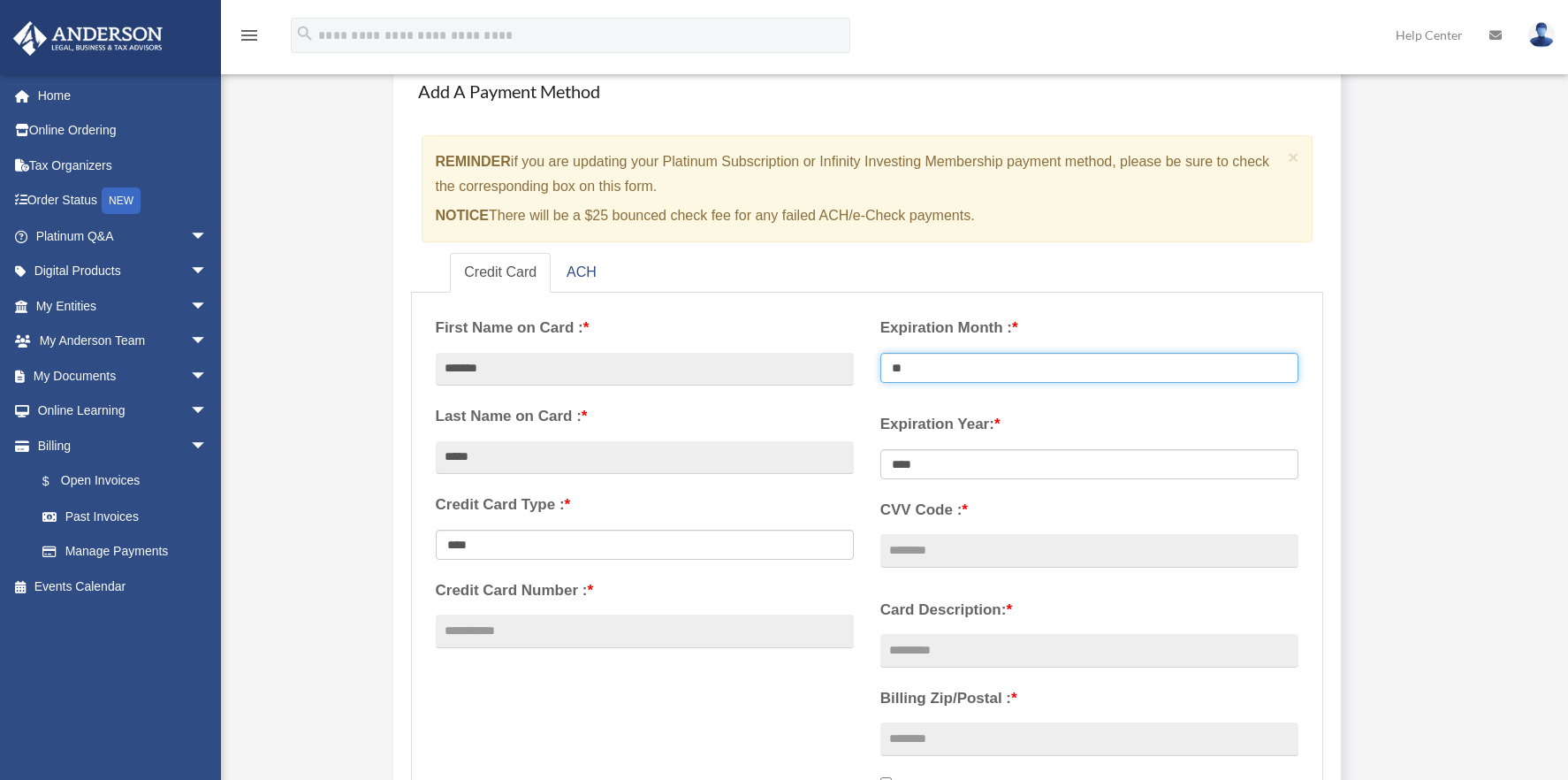 click on "**
**
**
**
**
**
**
** ** ** ** **" at bounding box center (1089, 368) 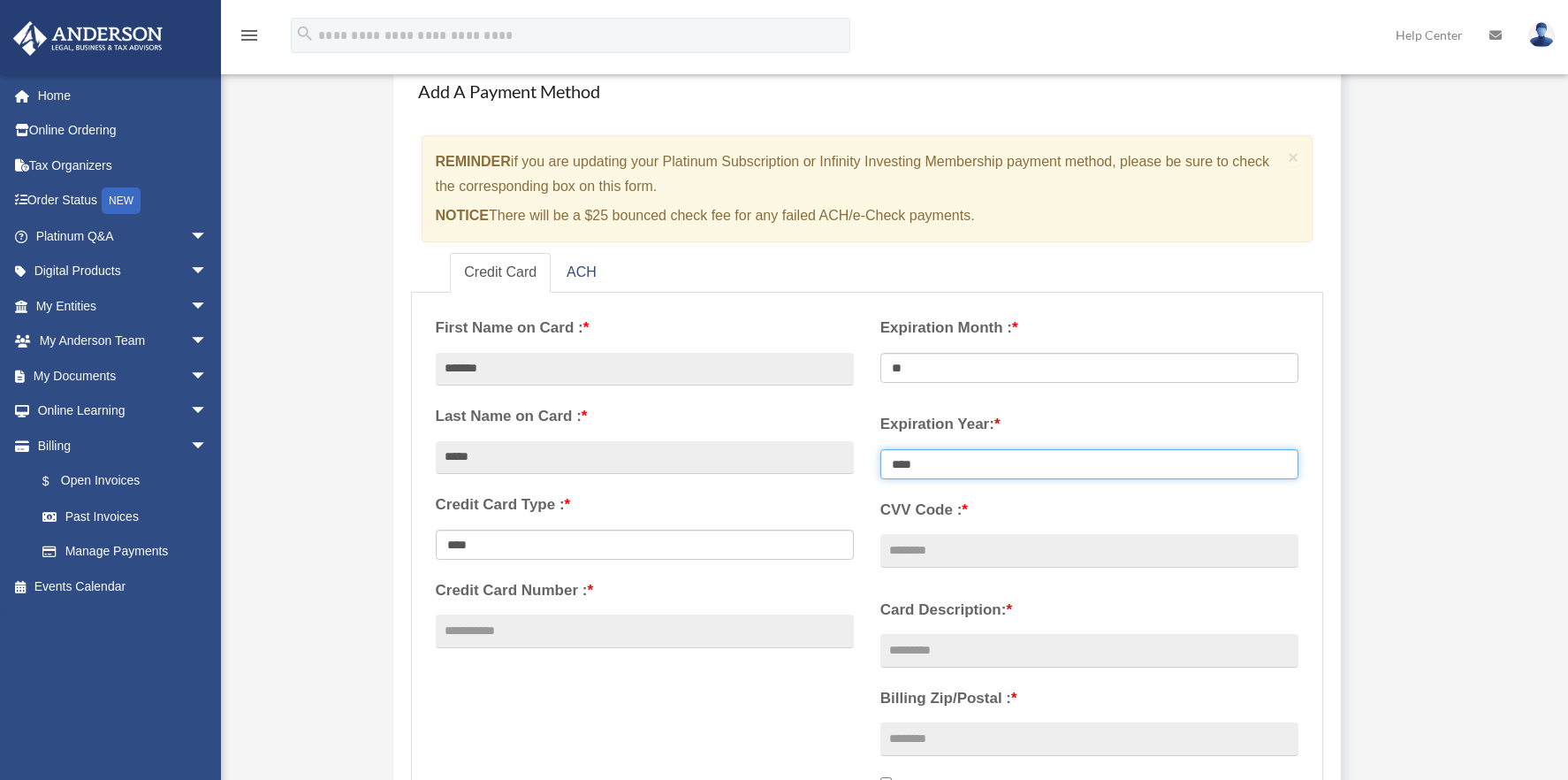 click on "****
****
****
****
****
****
****
**** ****" at bounding box center [1089, 464] 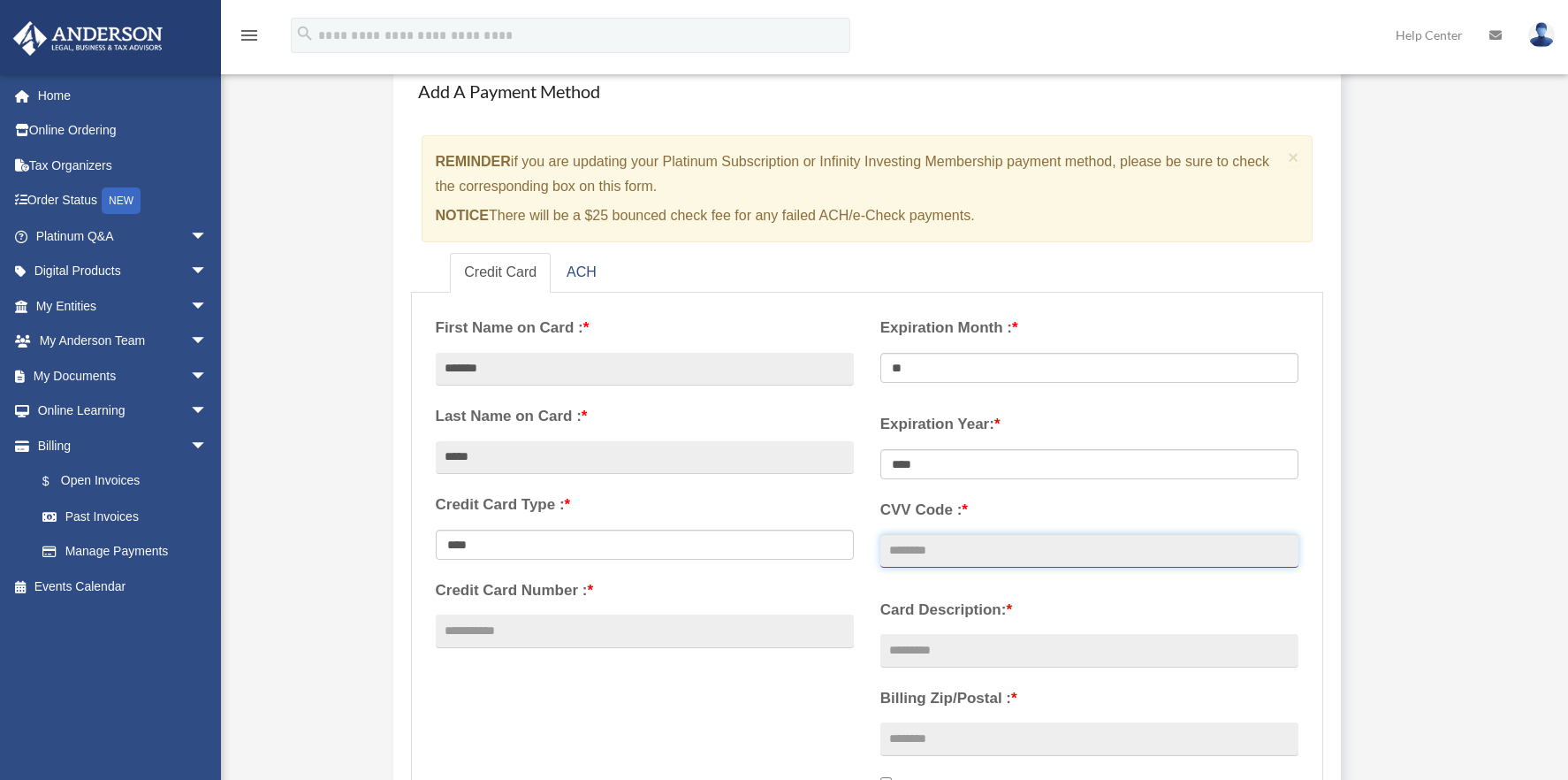 click on "CVV Code : *" at bounding box center [1089, 551] 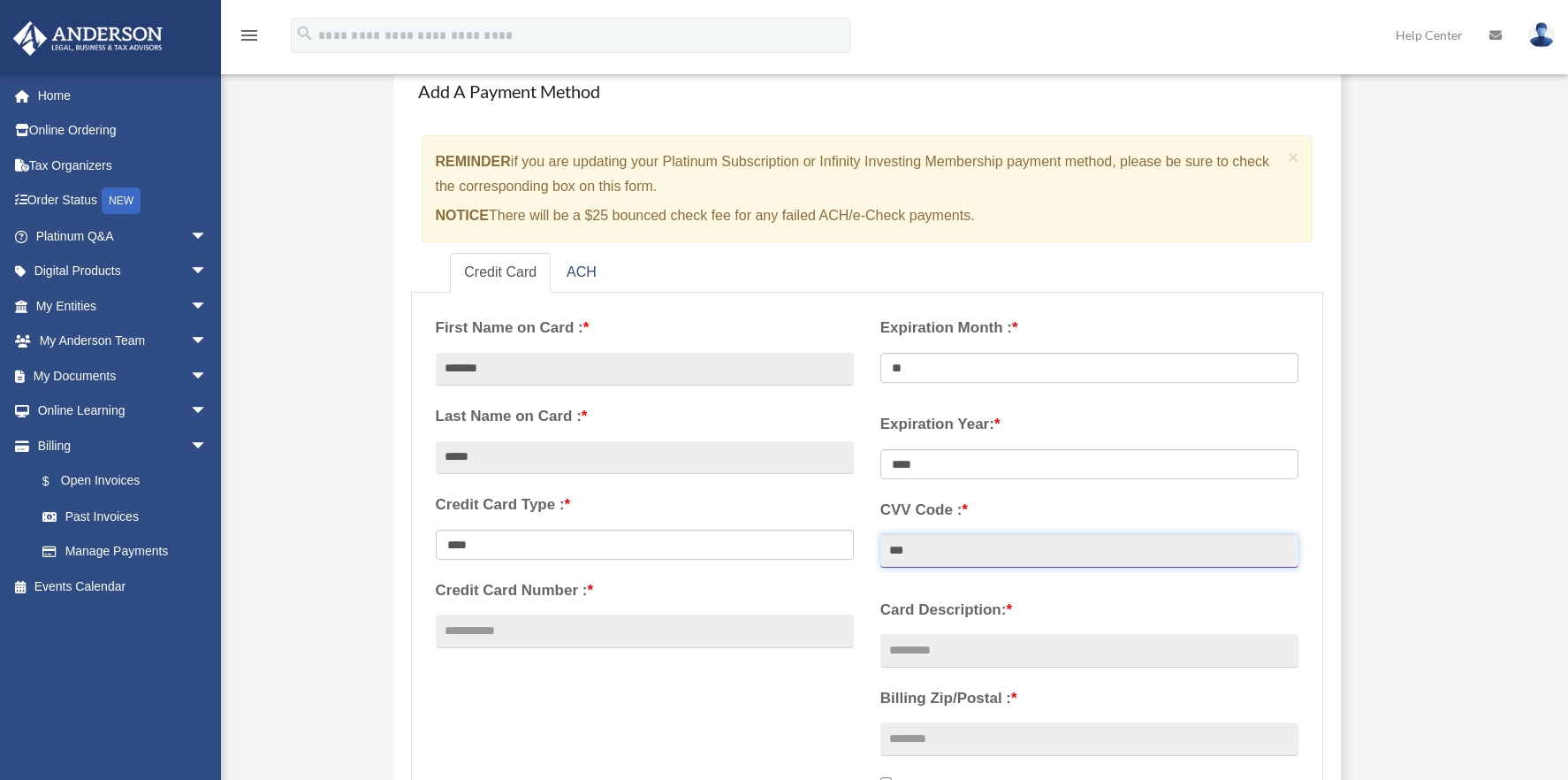 type on "***" 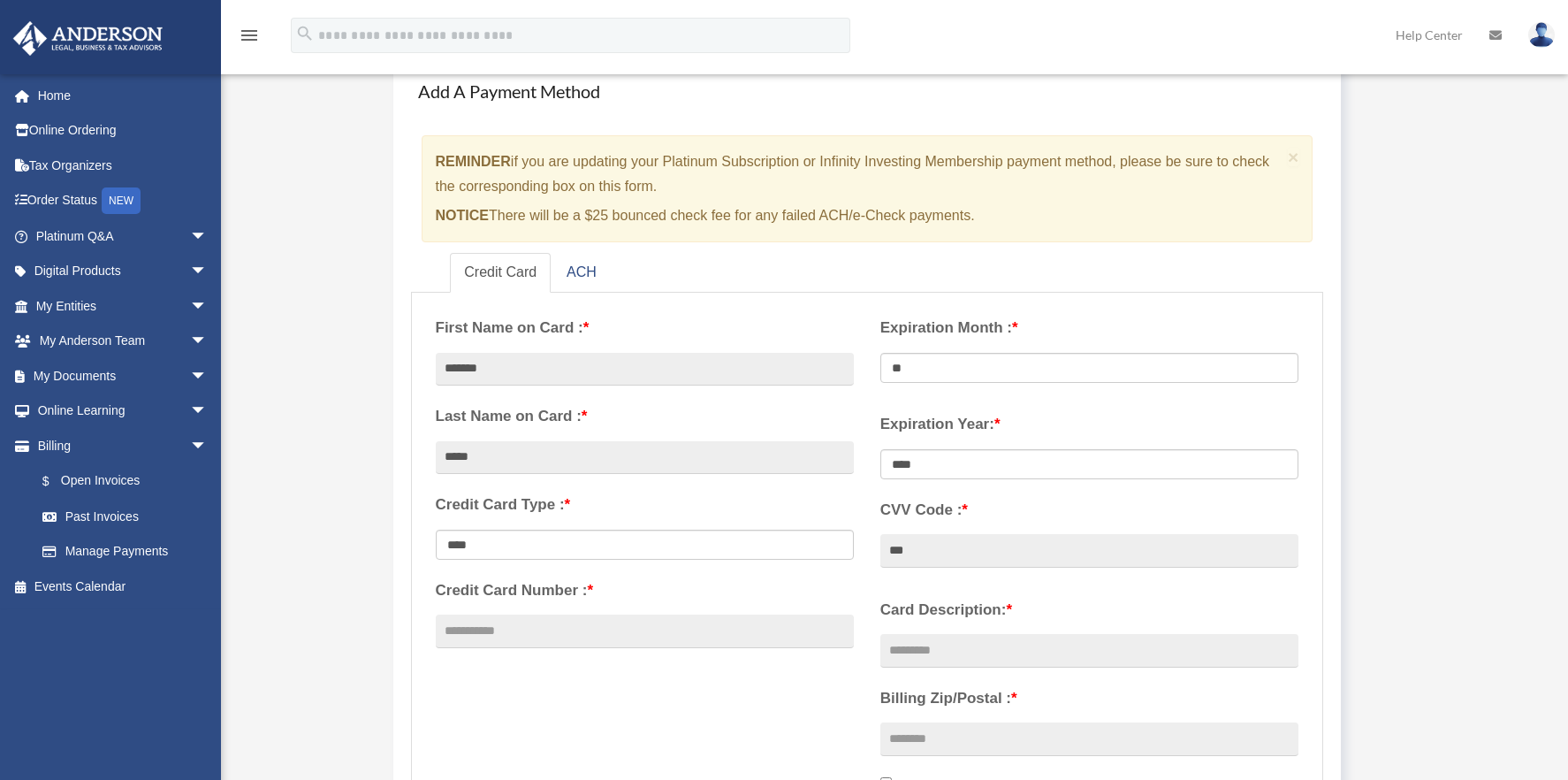 click on "Card Description: *" at bounding box center [1089, 610] 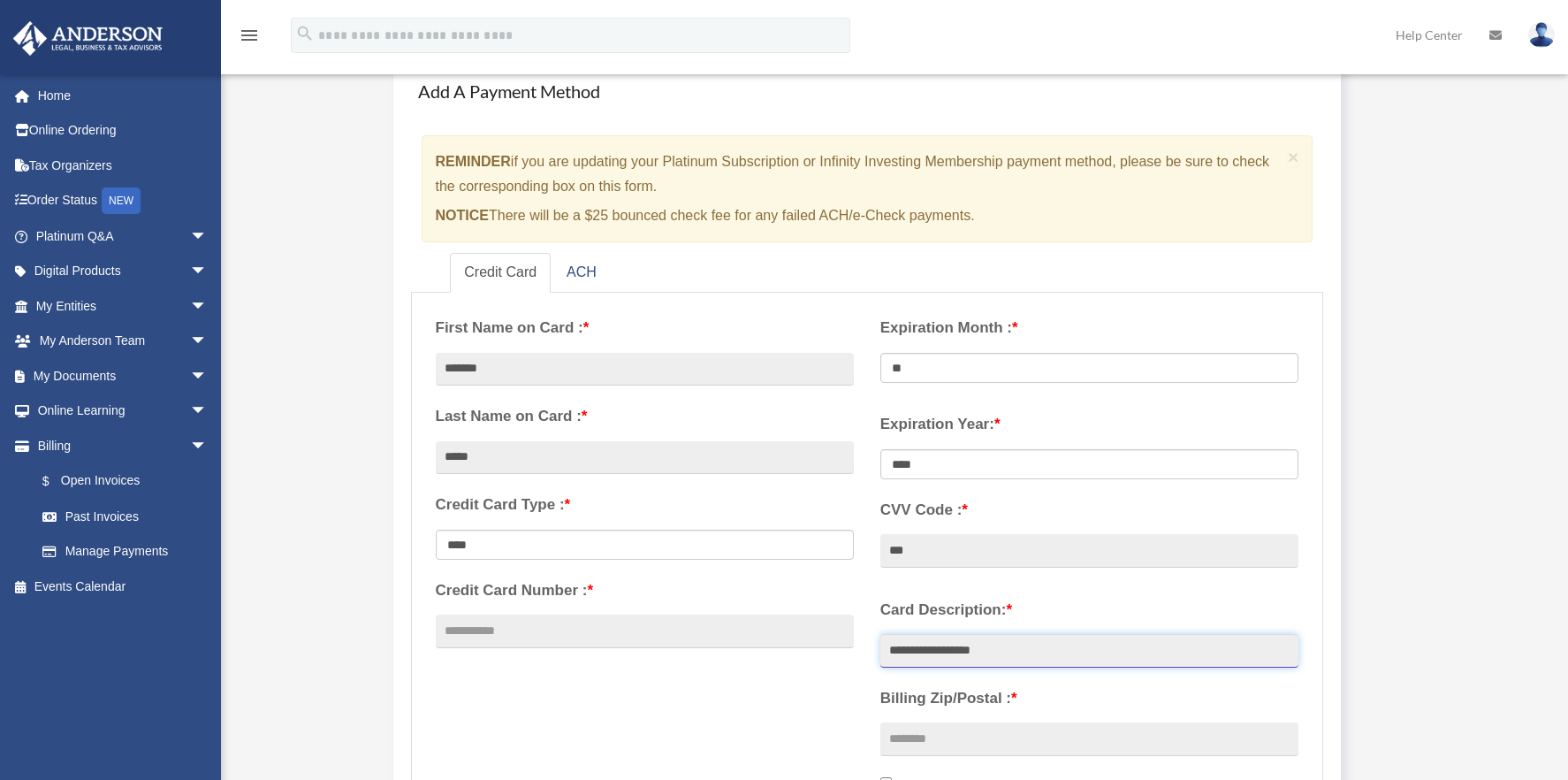 type on "**********" 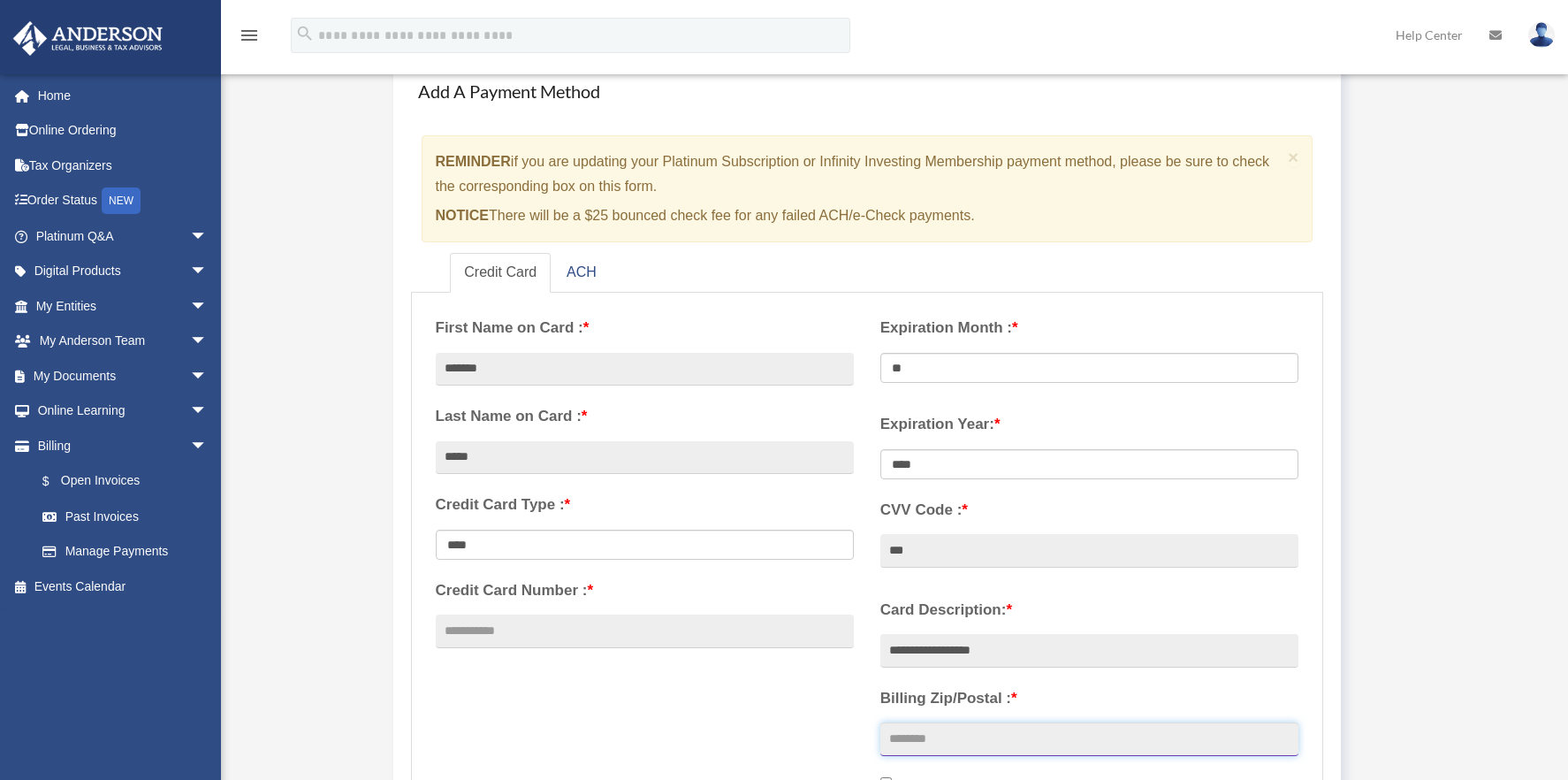 click on "Billing Zip/Postal : *" at bounding box center (1089, 739) 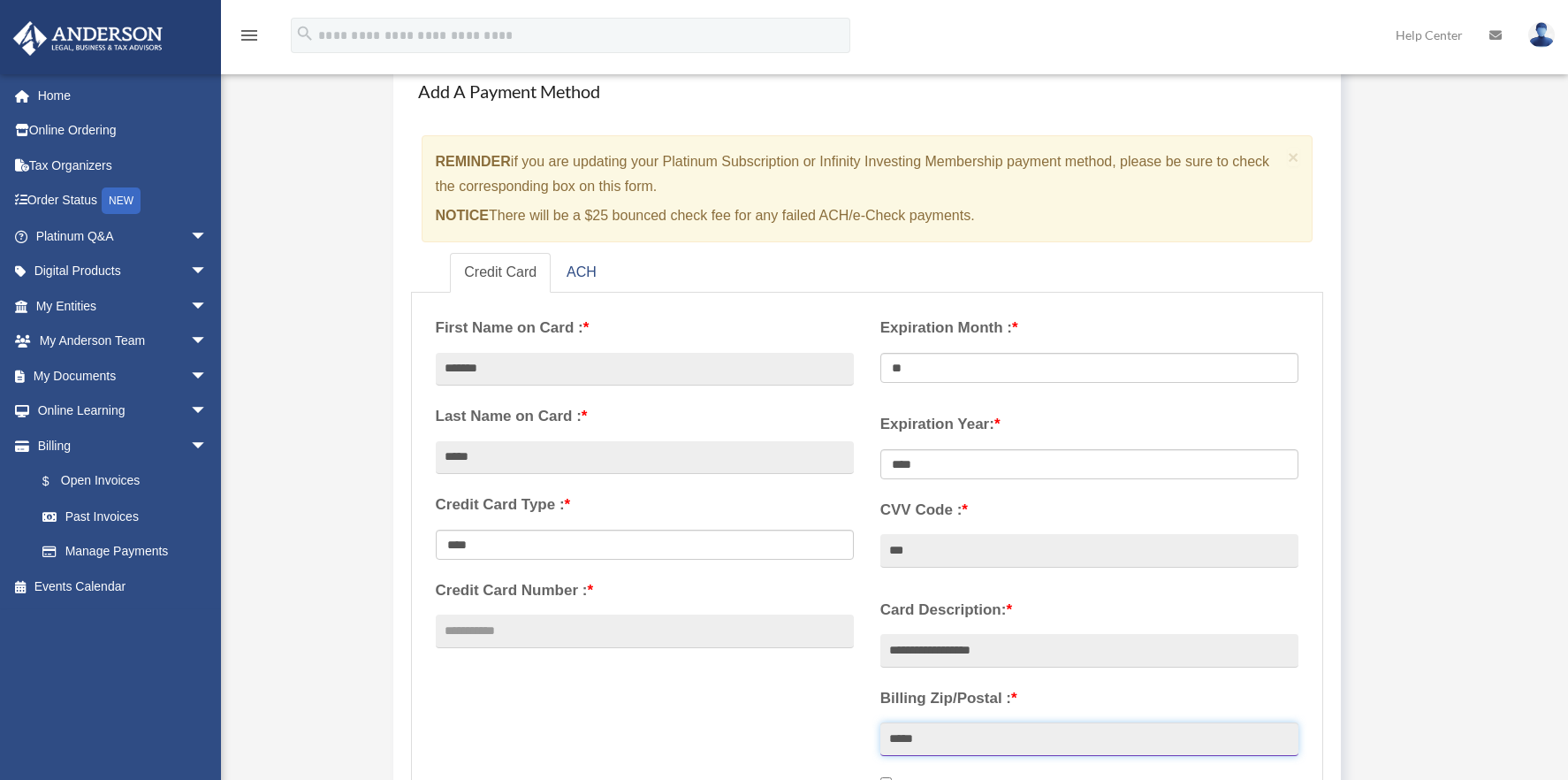 type on "*****" 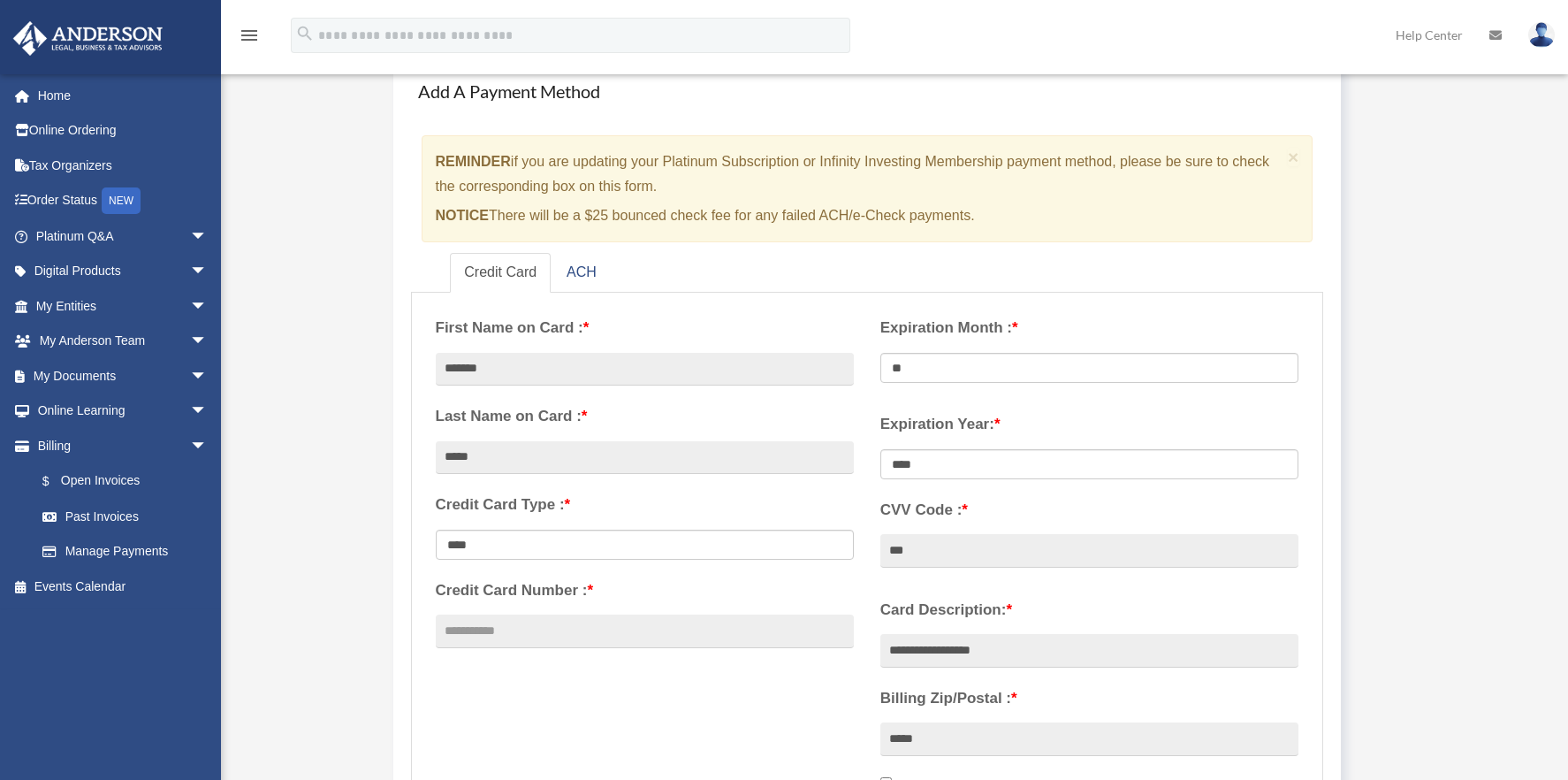 click on "**********" at bounding box center (867, 599) 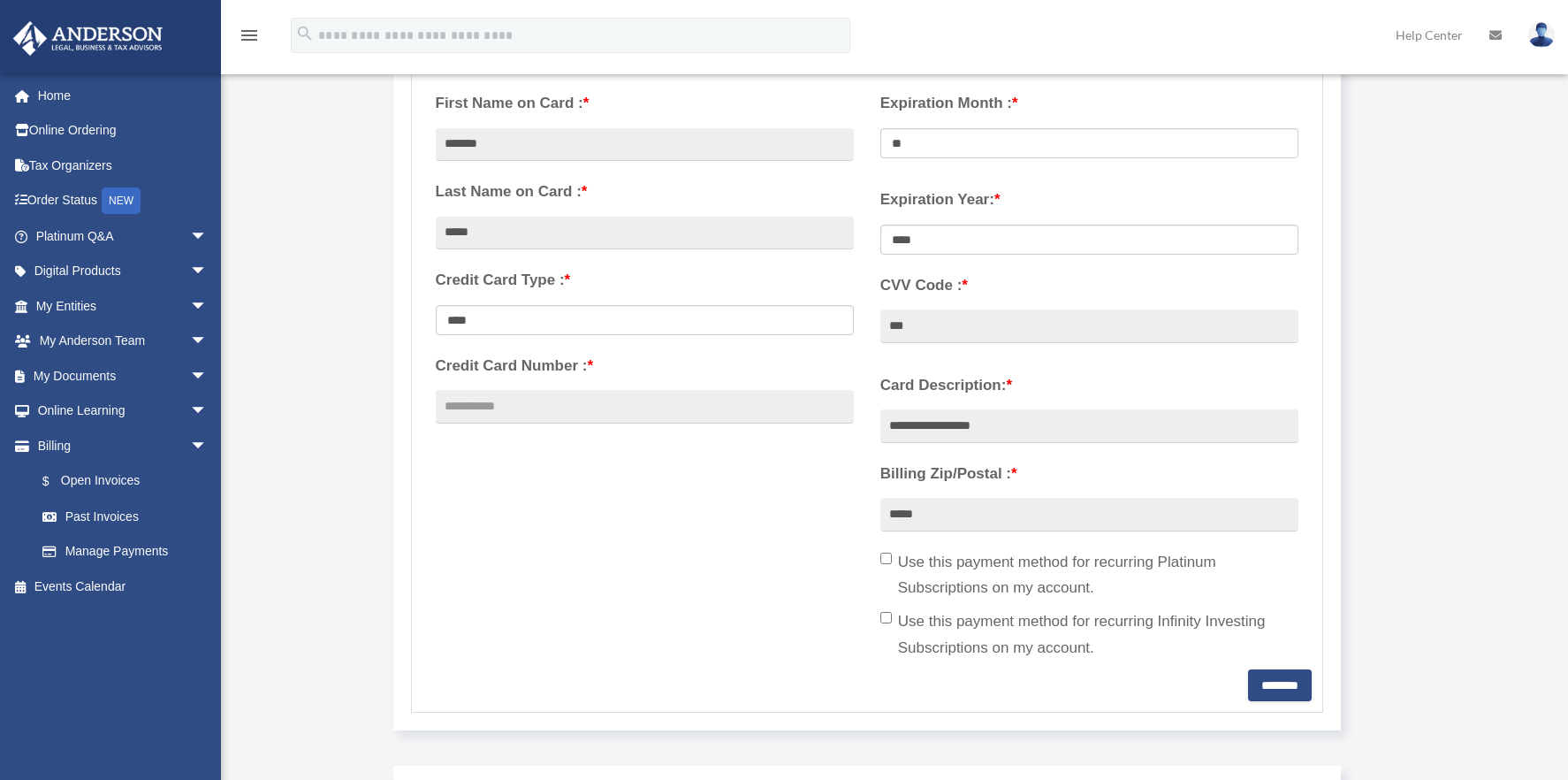 scroll, scrollTop: 339, scrollLeft: 0, axis: vertical 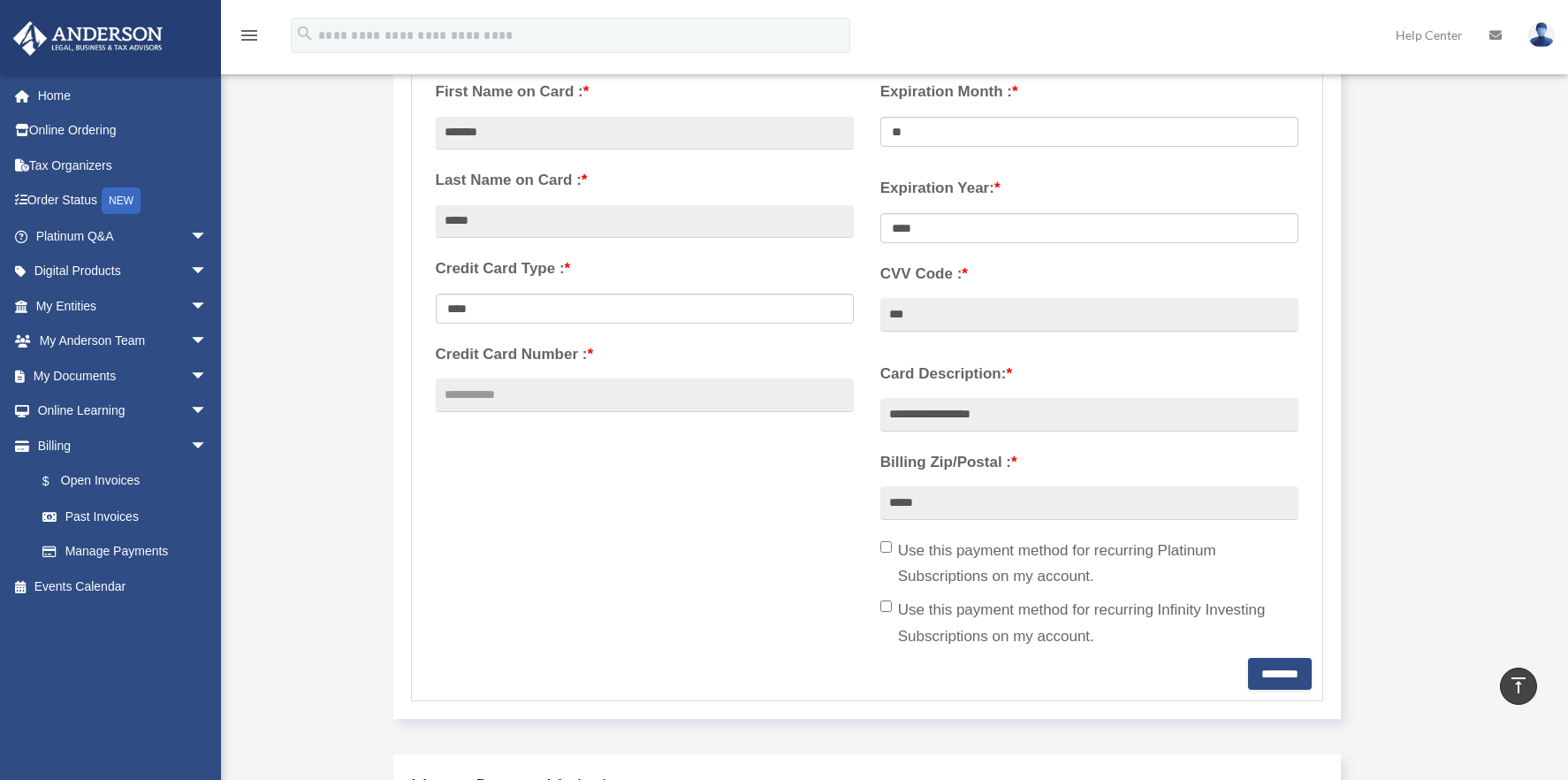 click on "Use this payment
method for recurring Platinum
Subscriptions on my account." at bounding box center (1089, 564) 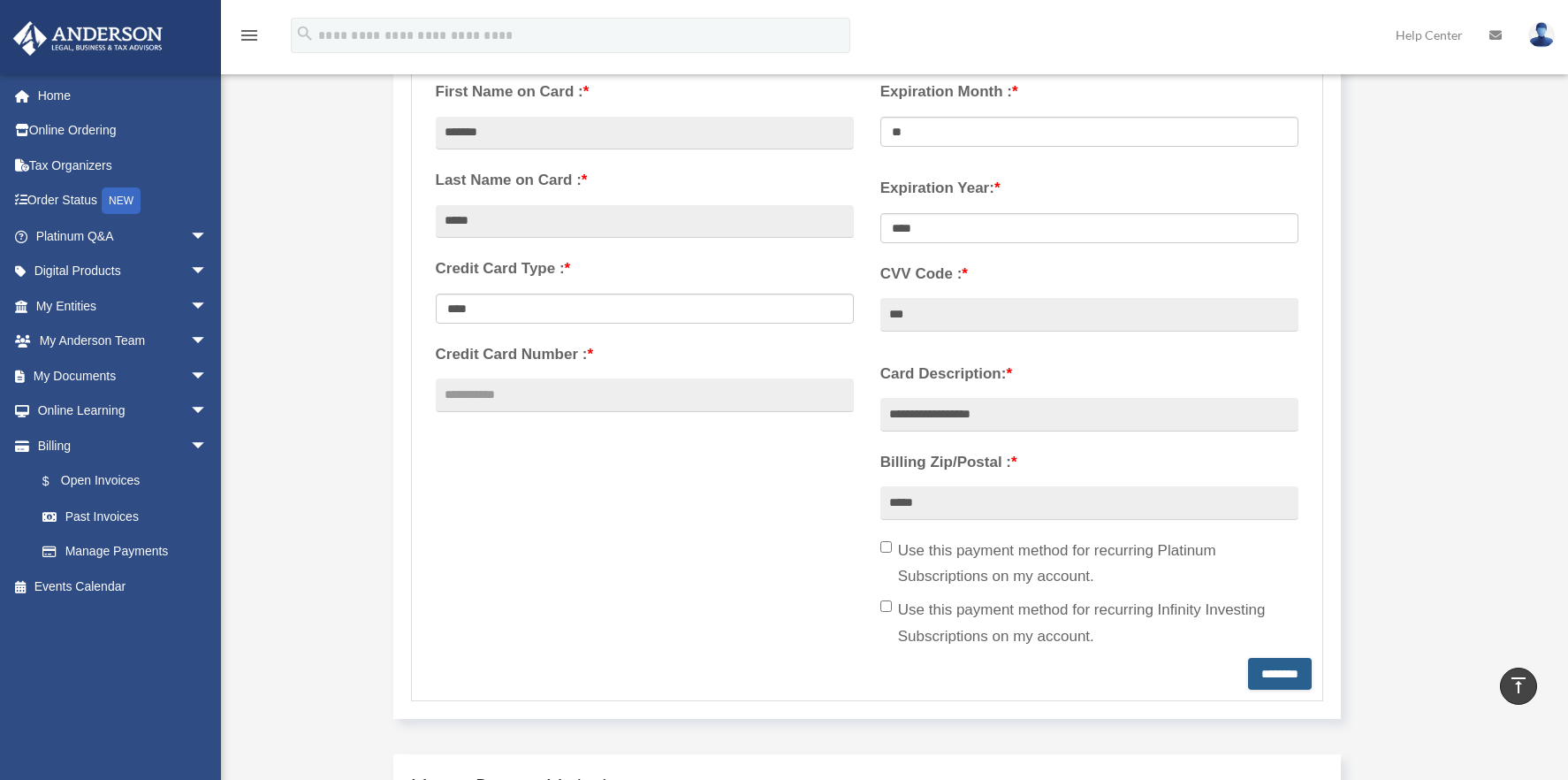 click on "********" at bounding box center (1280, 674) 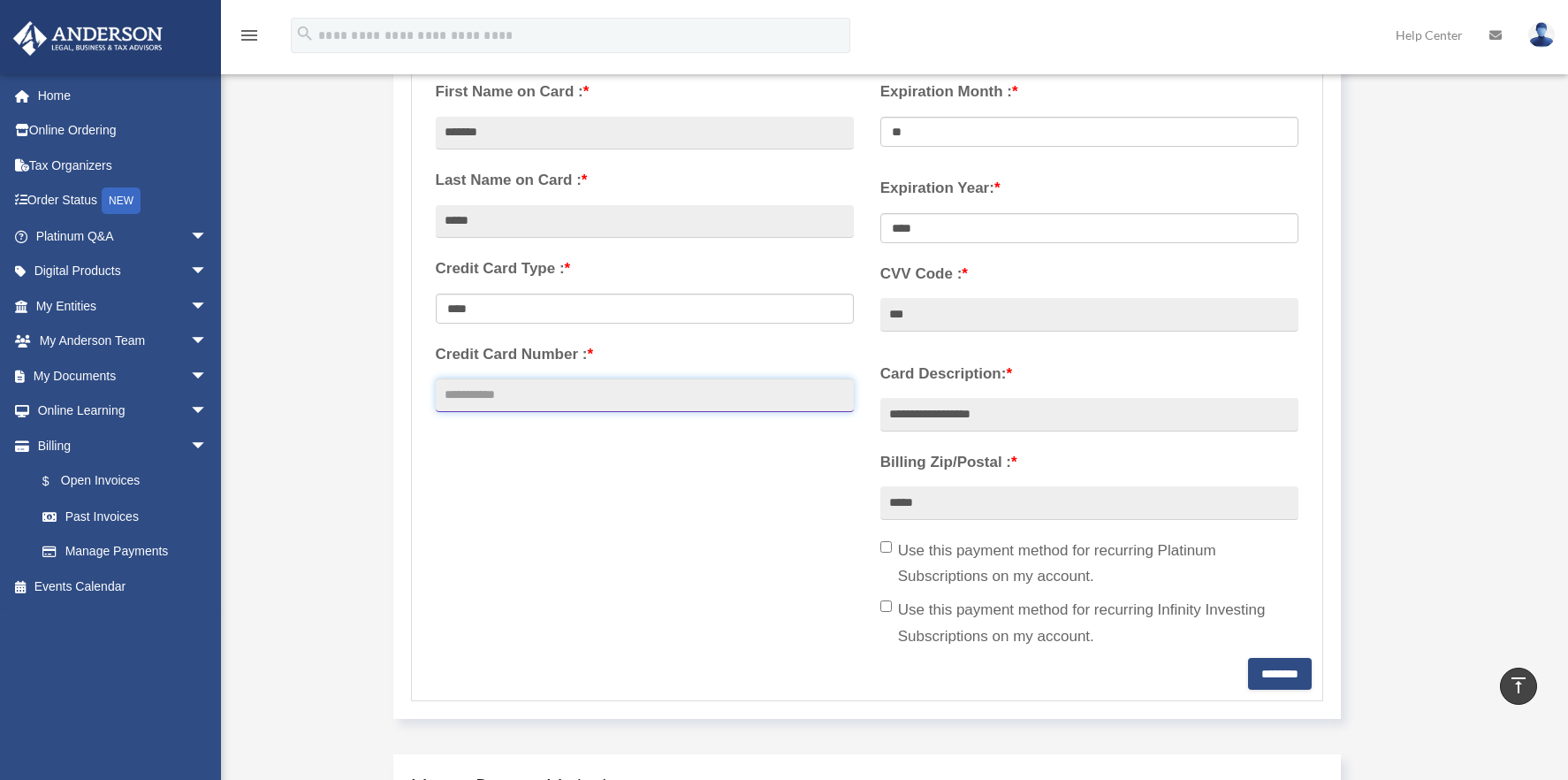 click on "Credit Card Number : *" at bounding box center [644, 395] 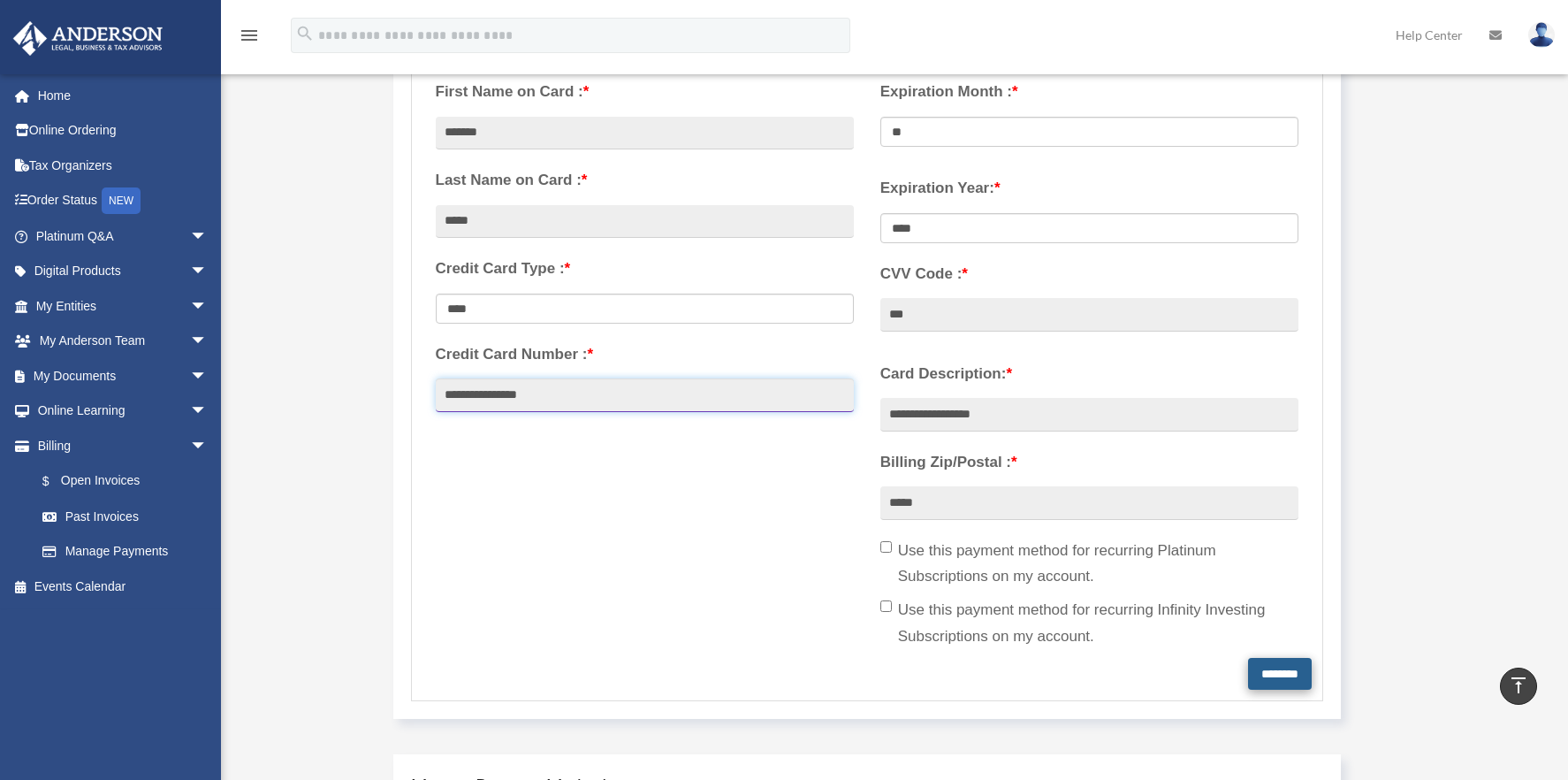 type on "**********" 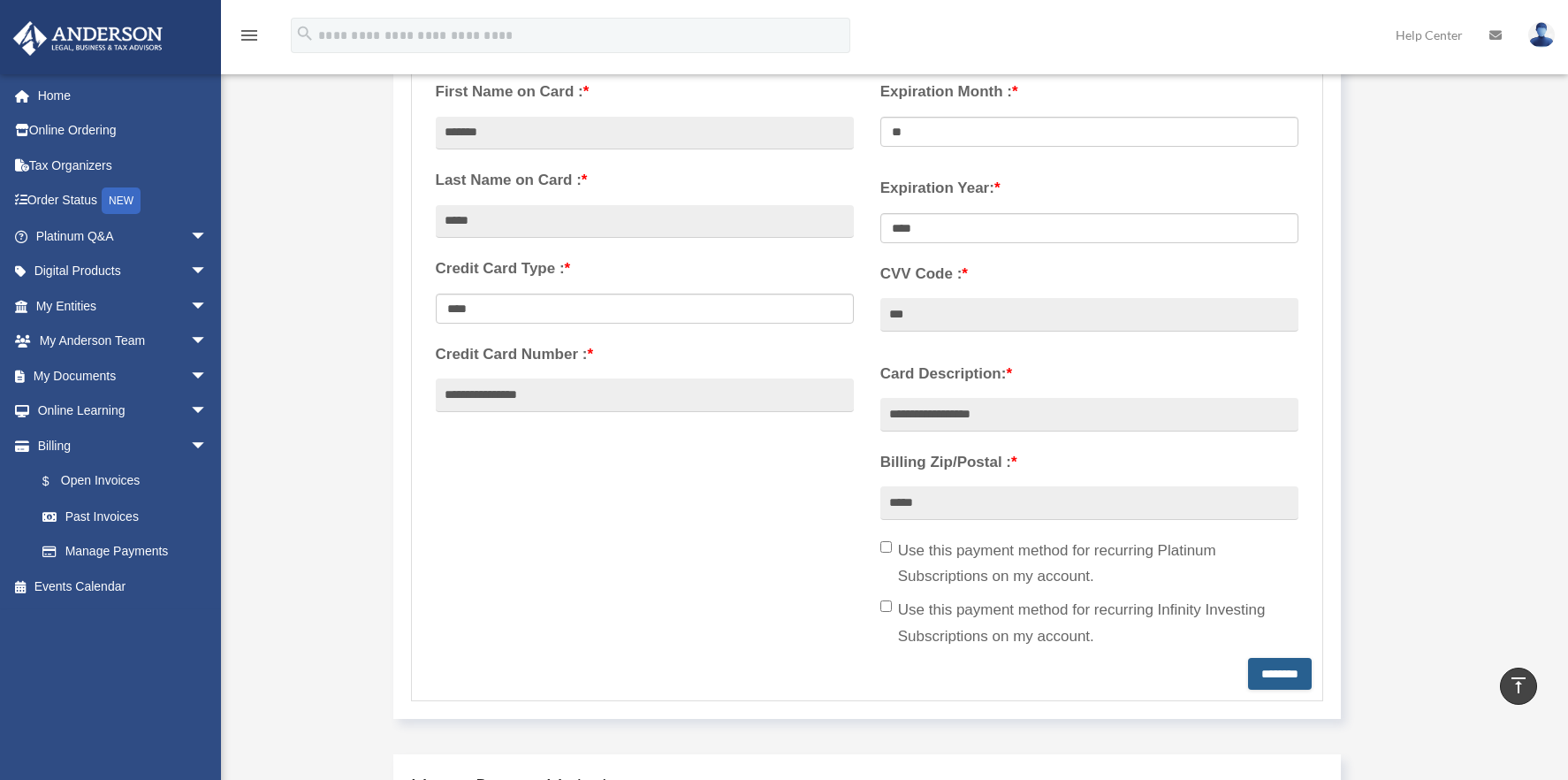 click on "********" at bounding box center (1280, 674) 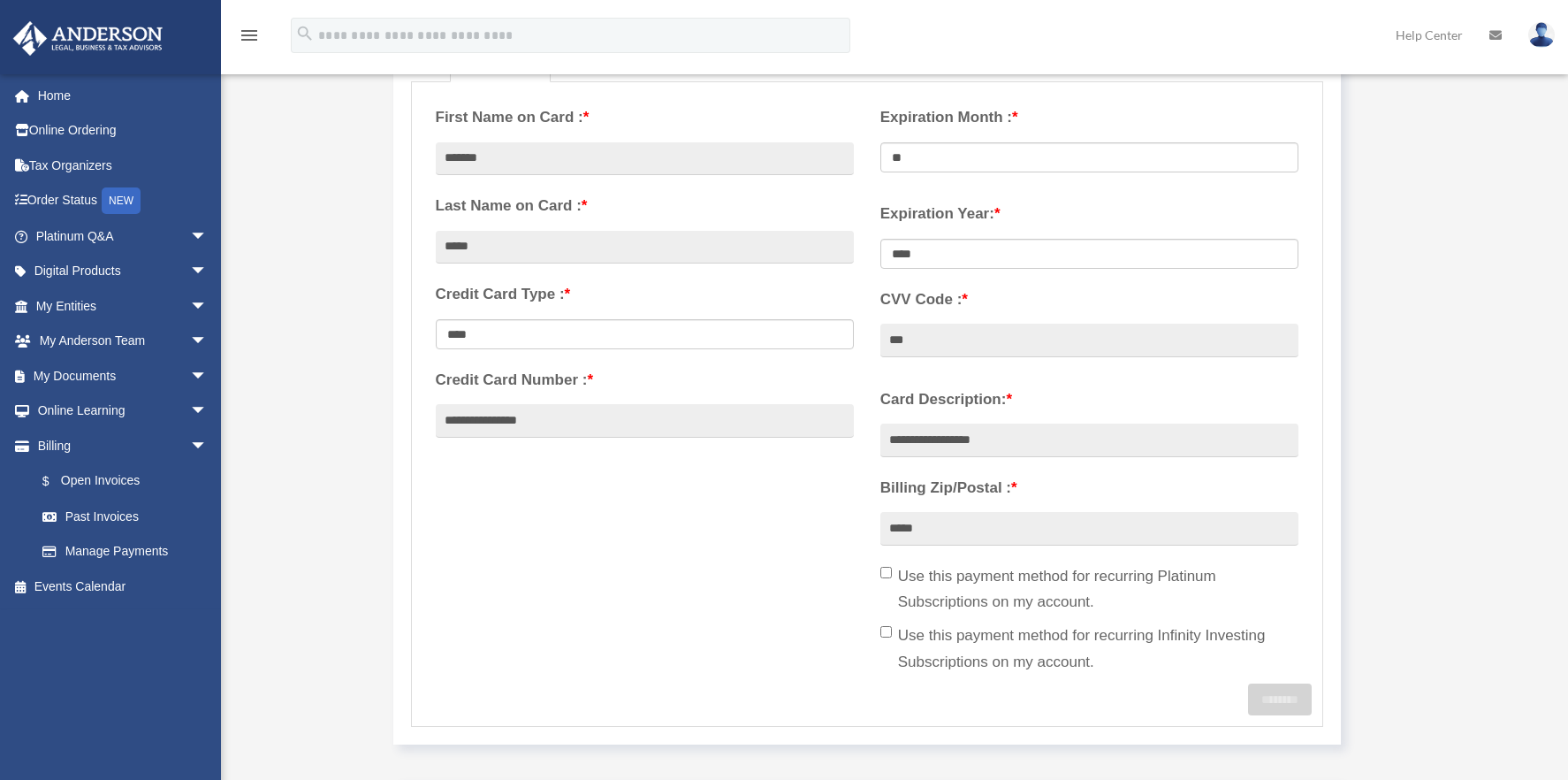 scroll, scrollTop: 356, scrollLeft: 0, axis: vertical 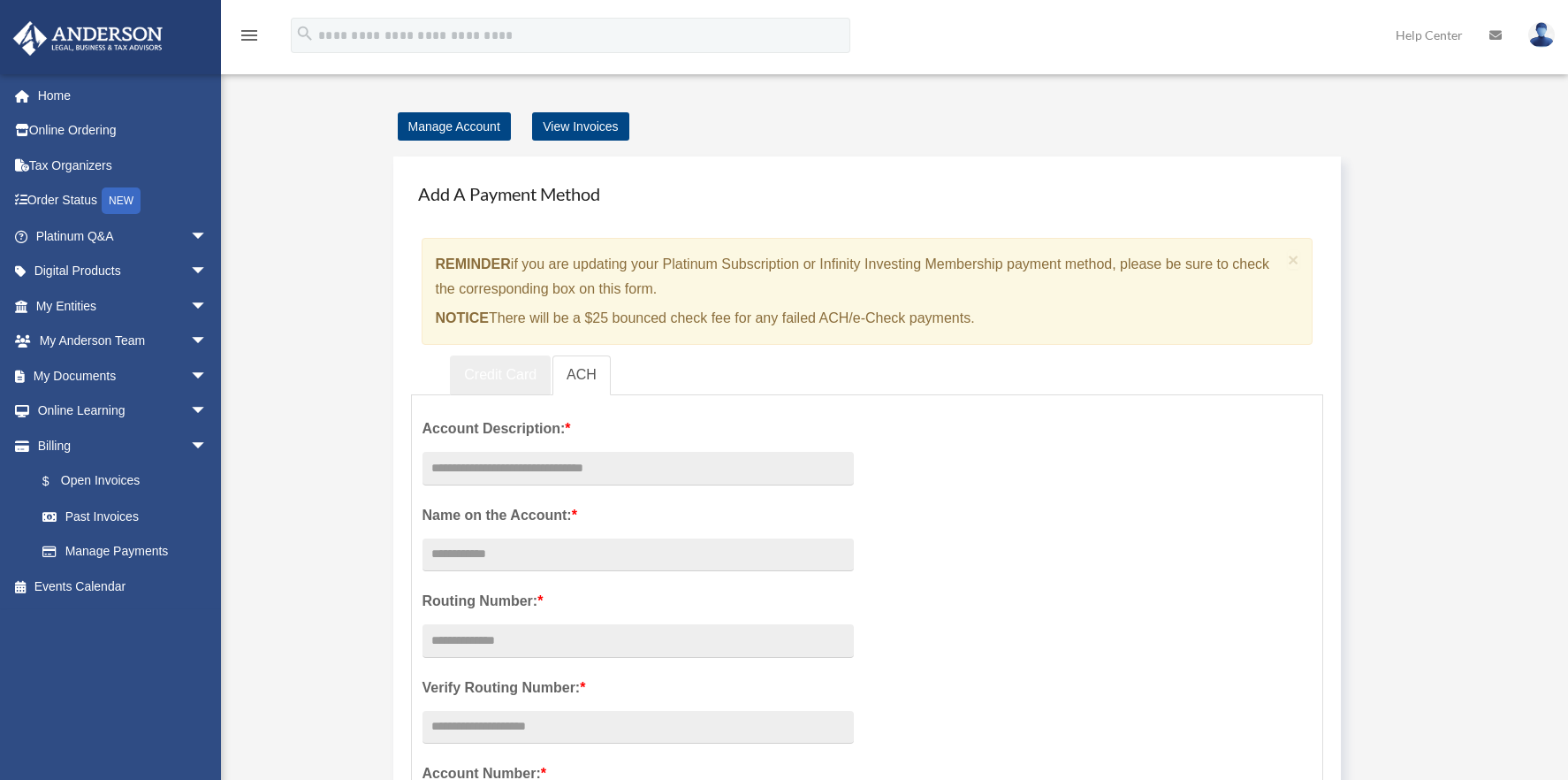 click on "Credit Card" at bounding box center (500, 375) 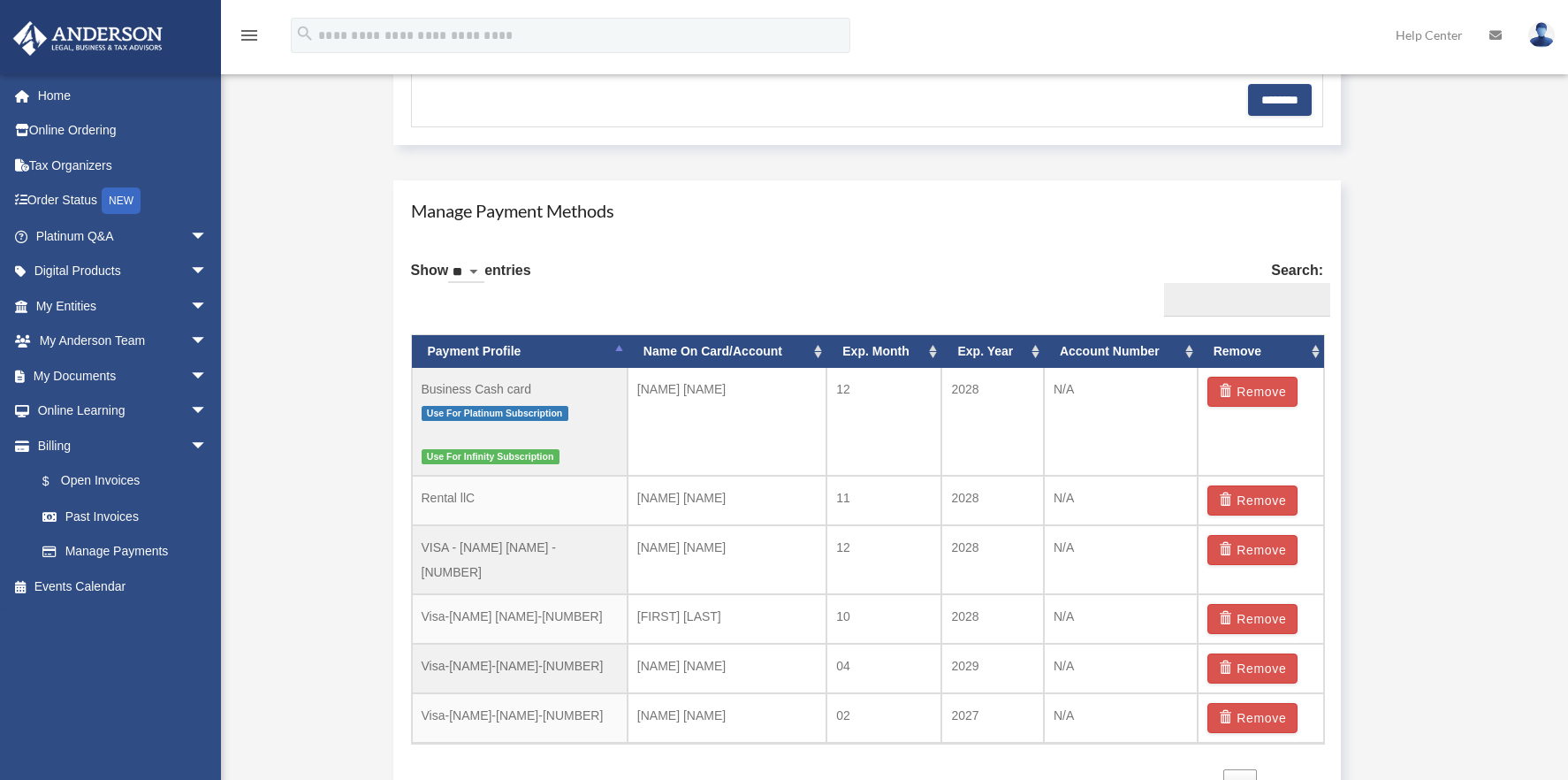 scroll, scrollTop: 938, scrollLeft: 0, axis: vertical 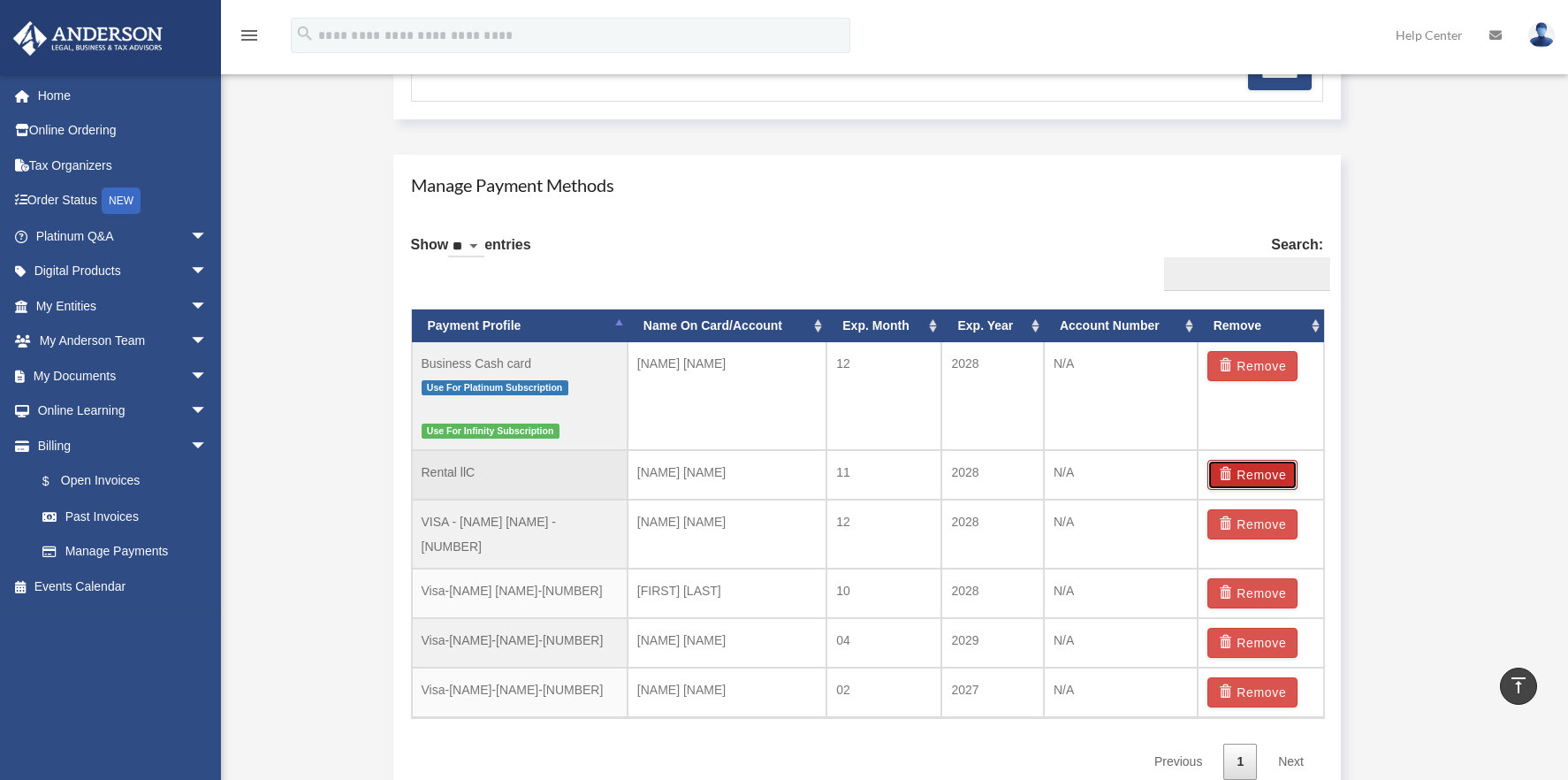 click on "Remove" at bounding box center [1252, 475] 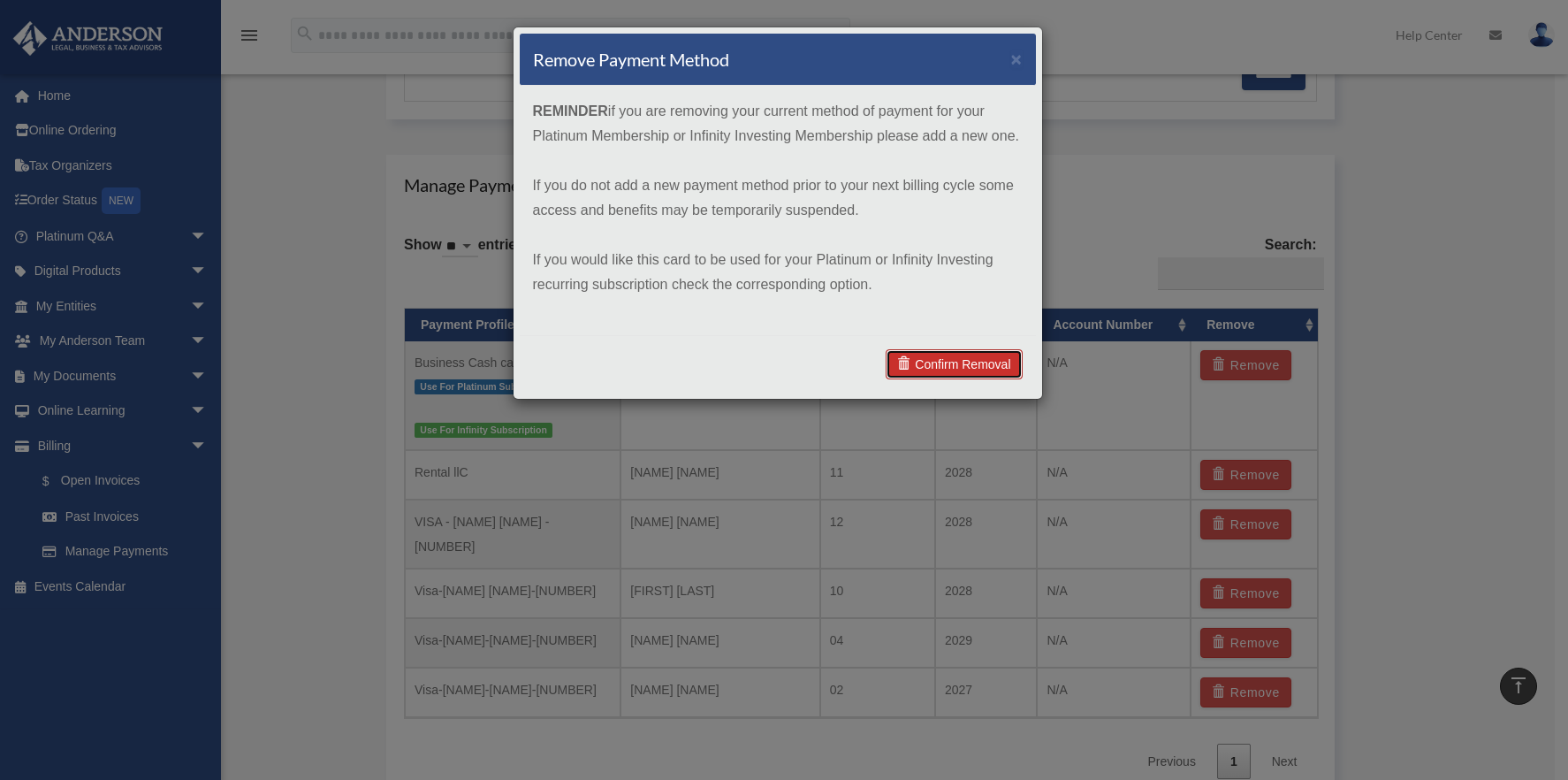 click on "Confirm Removal" at bounding box center [954, 364] 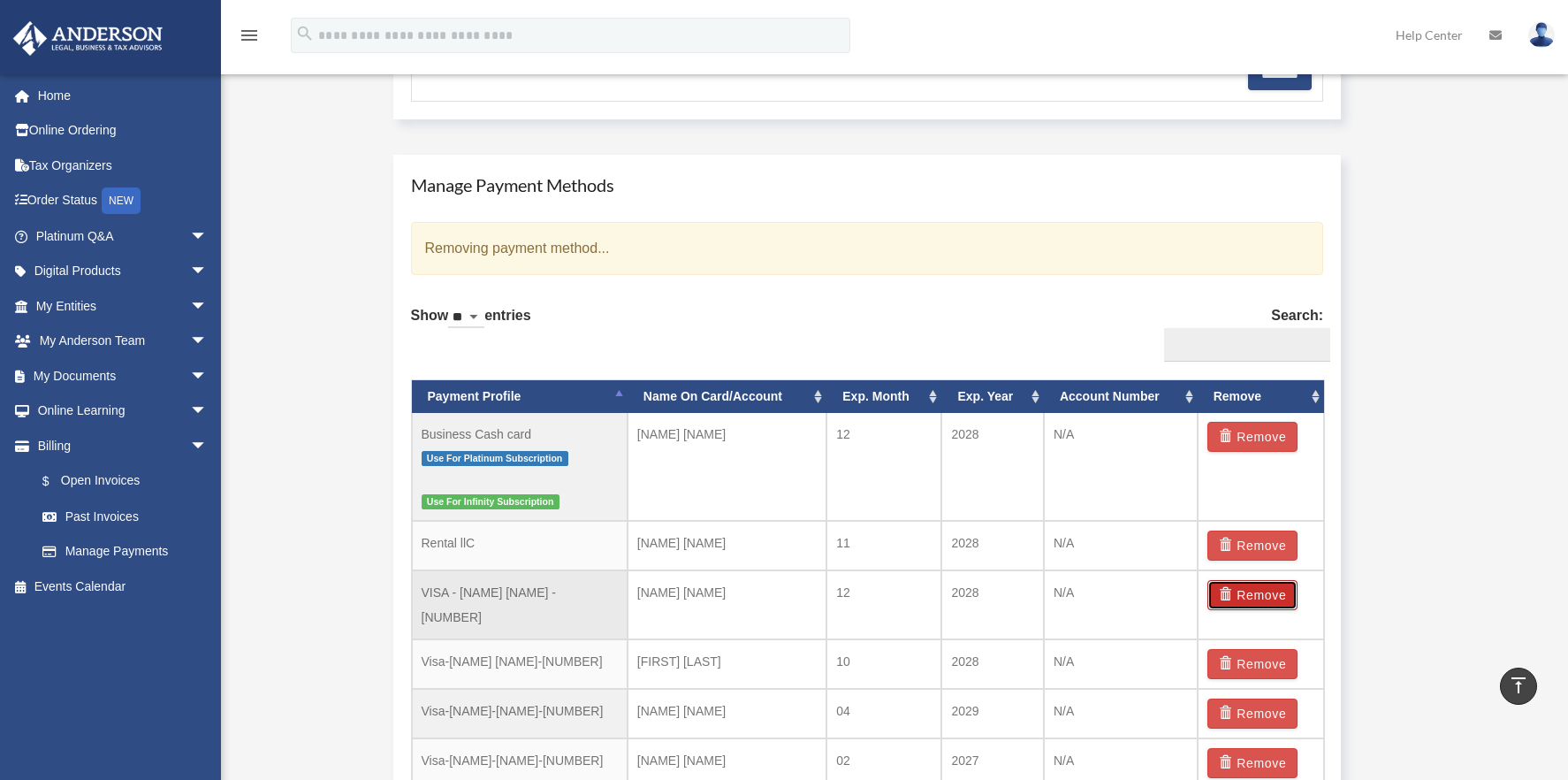click on "Remove" at bounding box center [1252, 595] 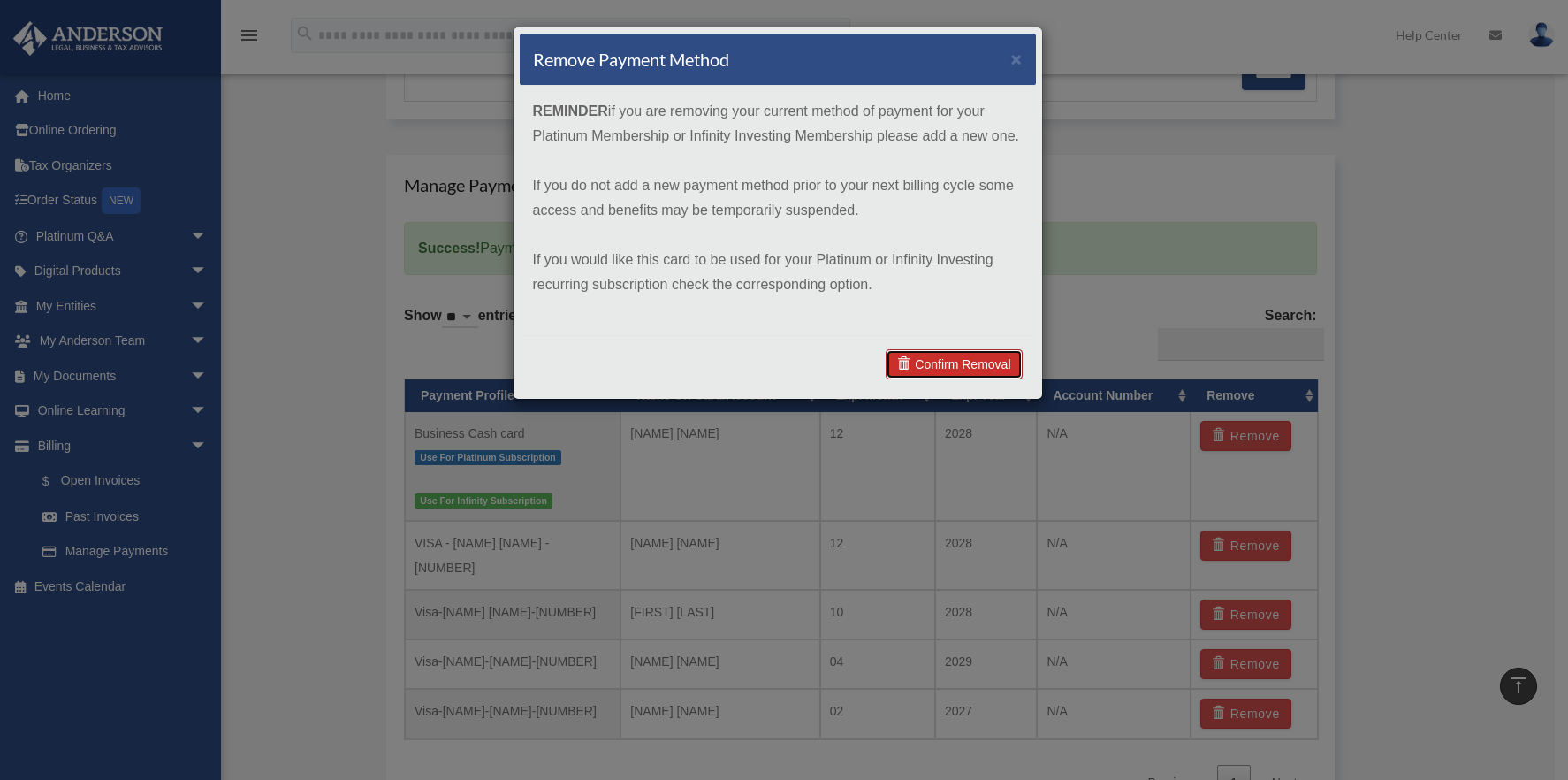 click on "Confirm Removal" at bounding box center (954, 364) 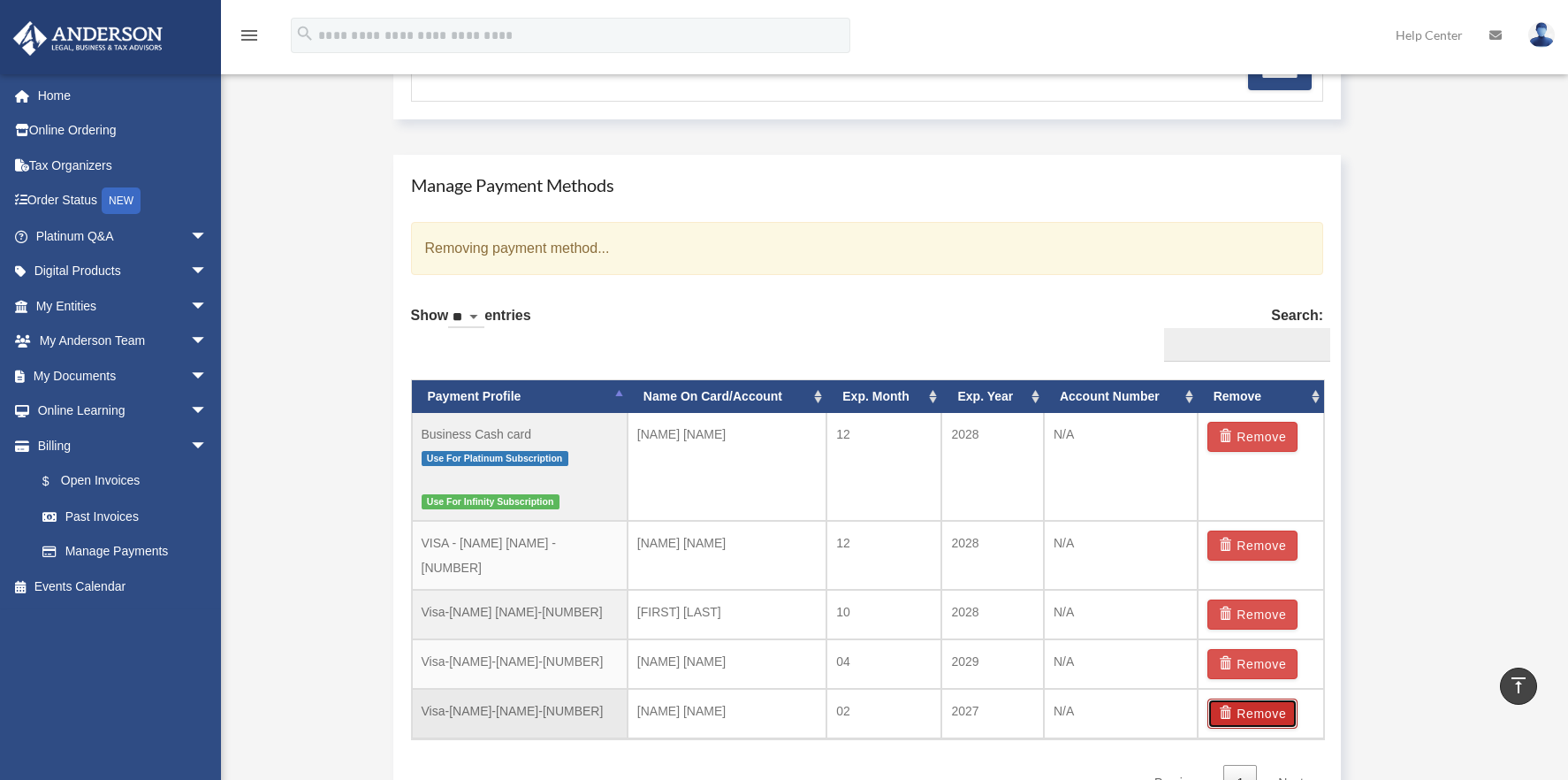 click on "Remove" at bounding box center (1252, 714) 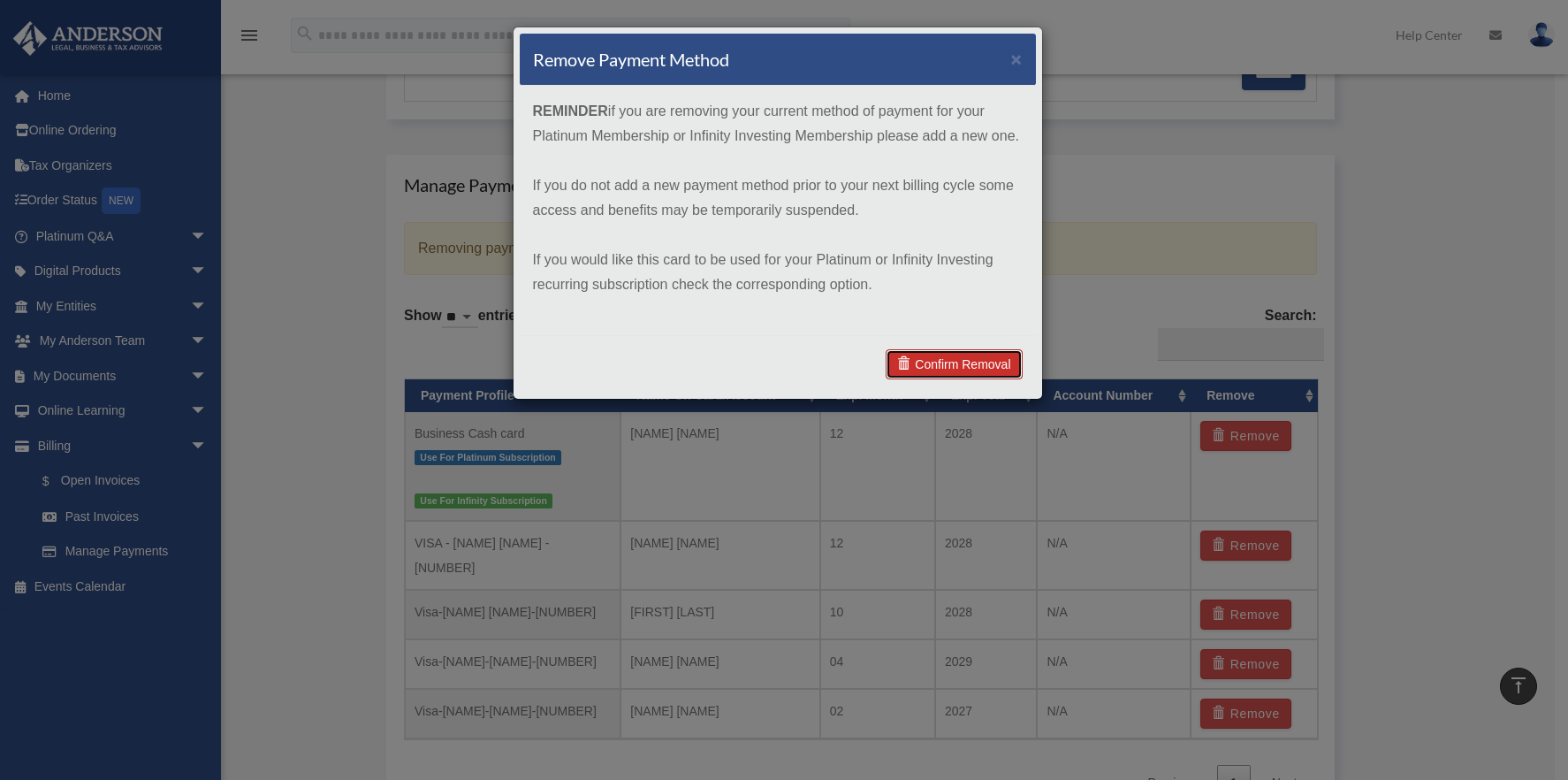 click on "Confirm Removal" at bounding box center [954, 364] 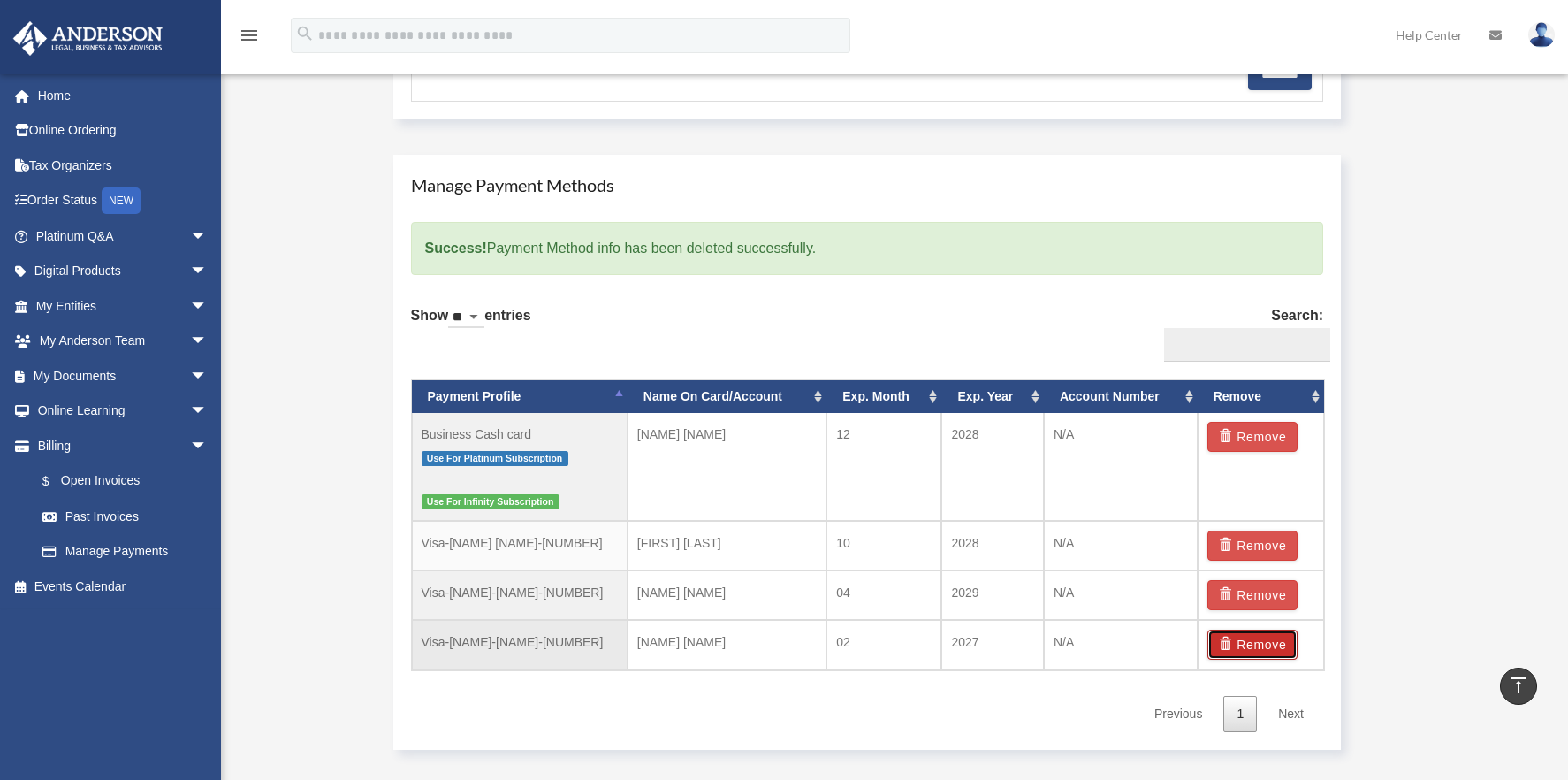 click on "Remove" at bounding box center (1252, 645) 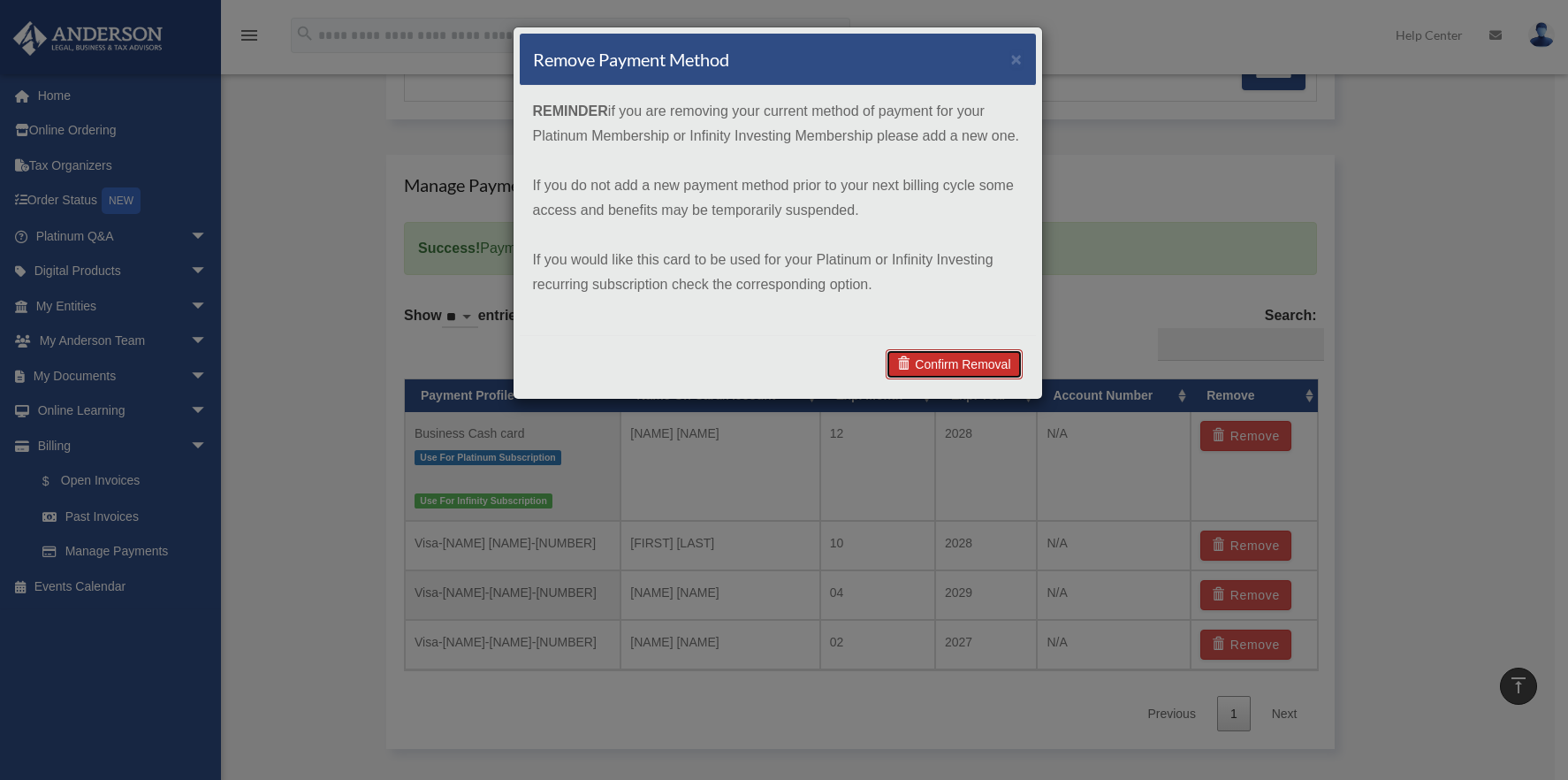 click on "Confirm Removal" at bounding box center [954, 364] 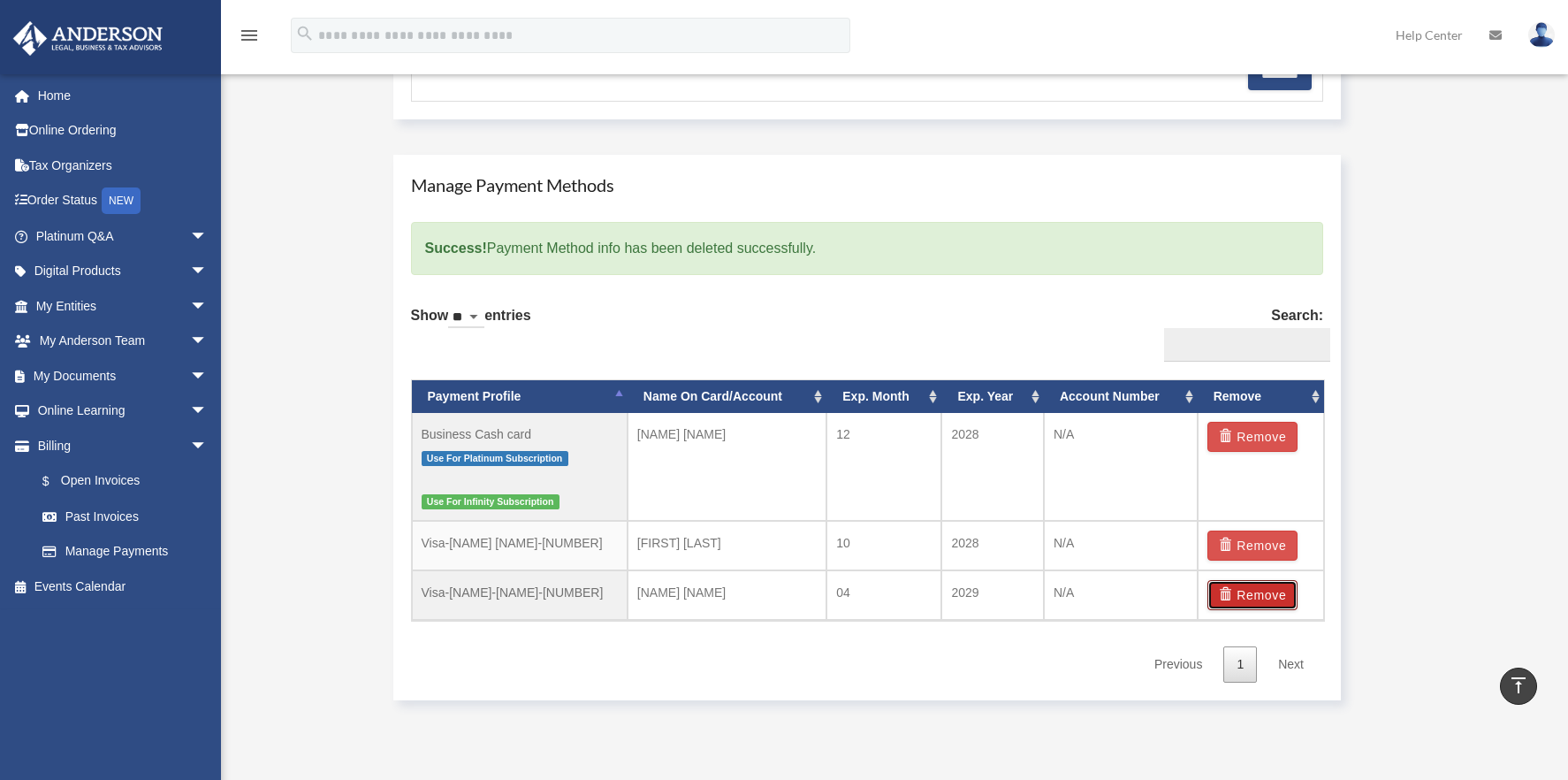 click on "Remove" at bounding box center [1252, 595] 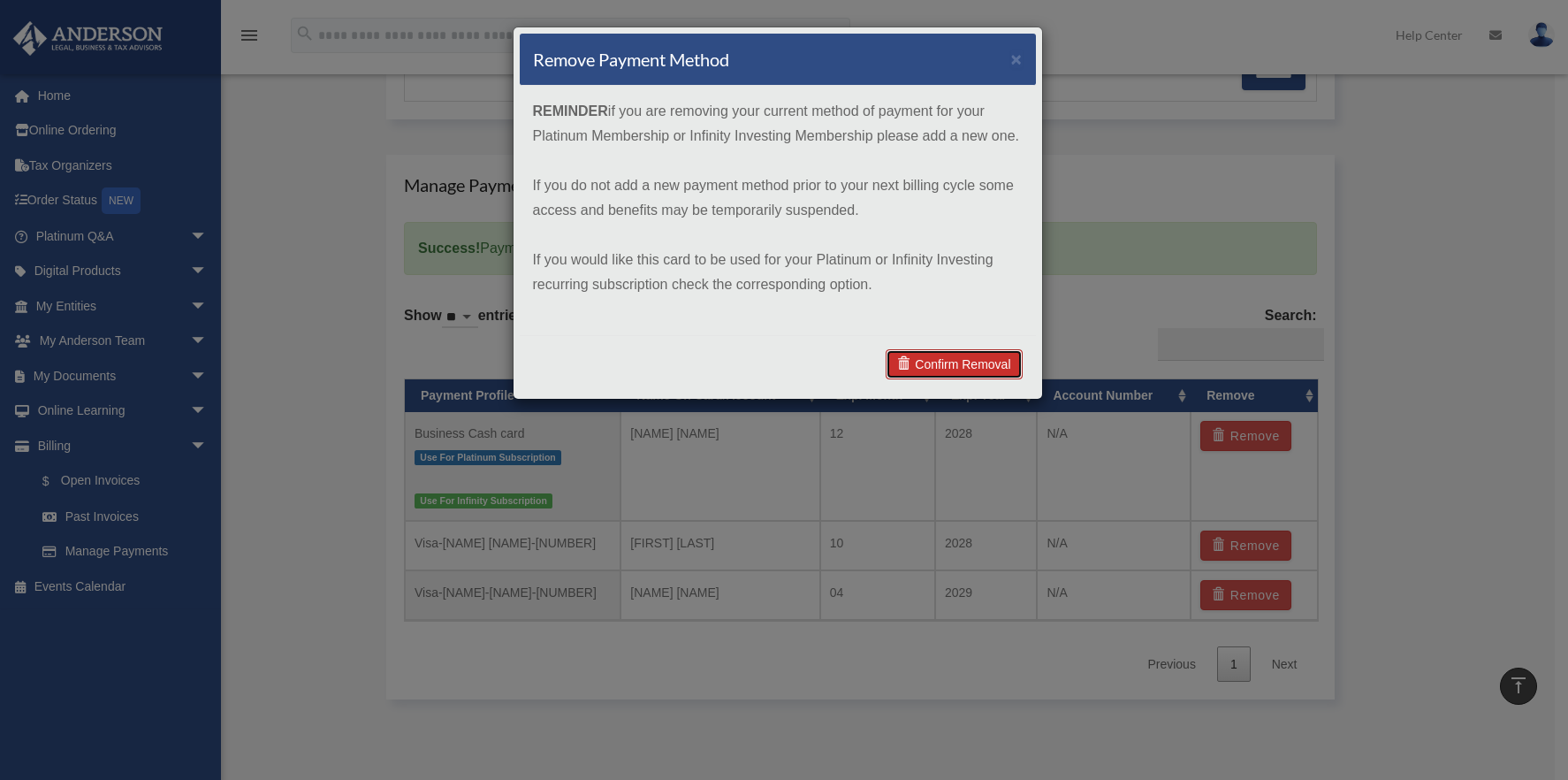 click on "Confirm Removal" at bounding box center [954, 364] 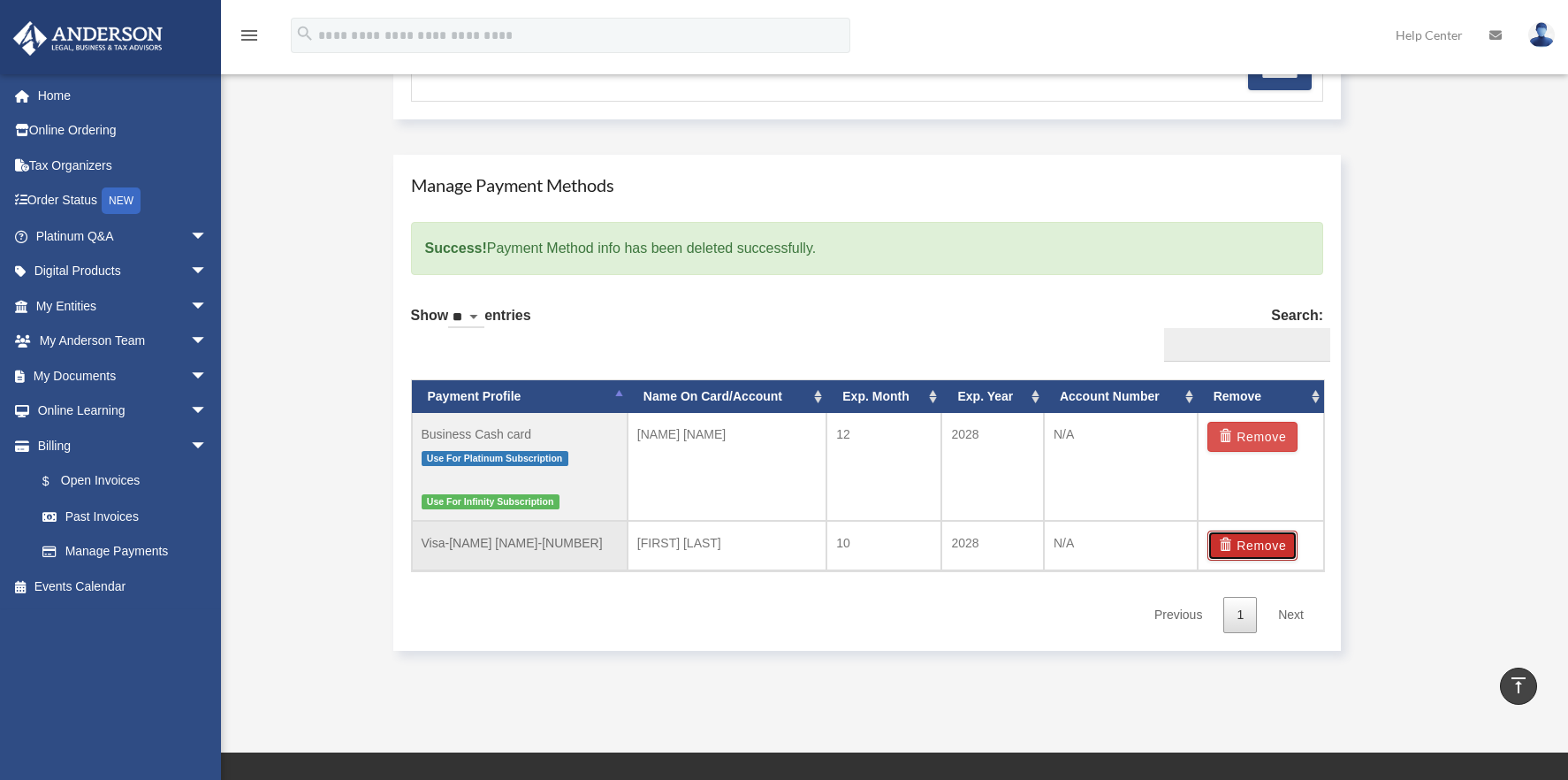 click on "Remove" at bounding box center (1252, 546) 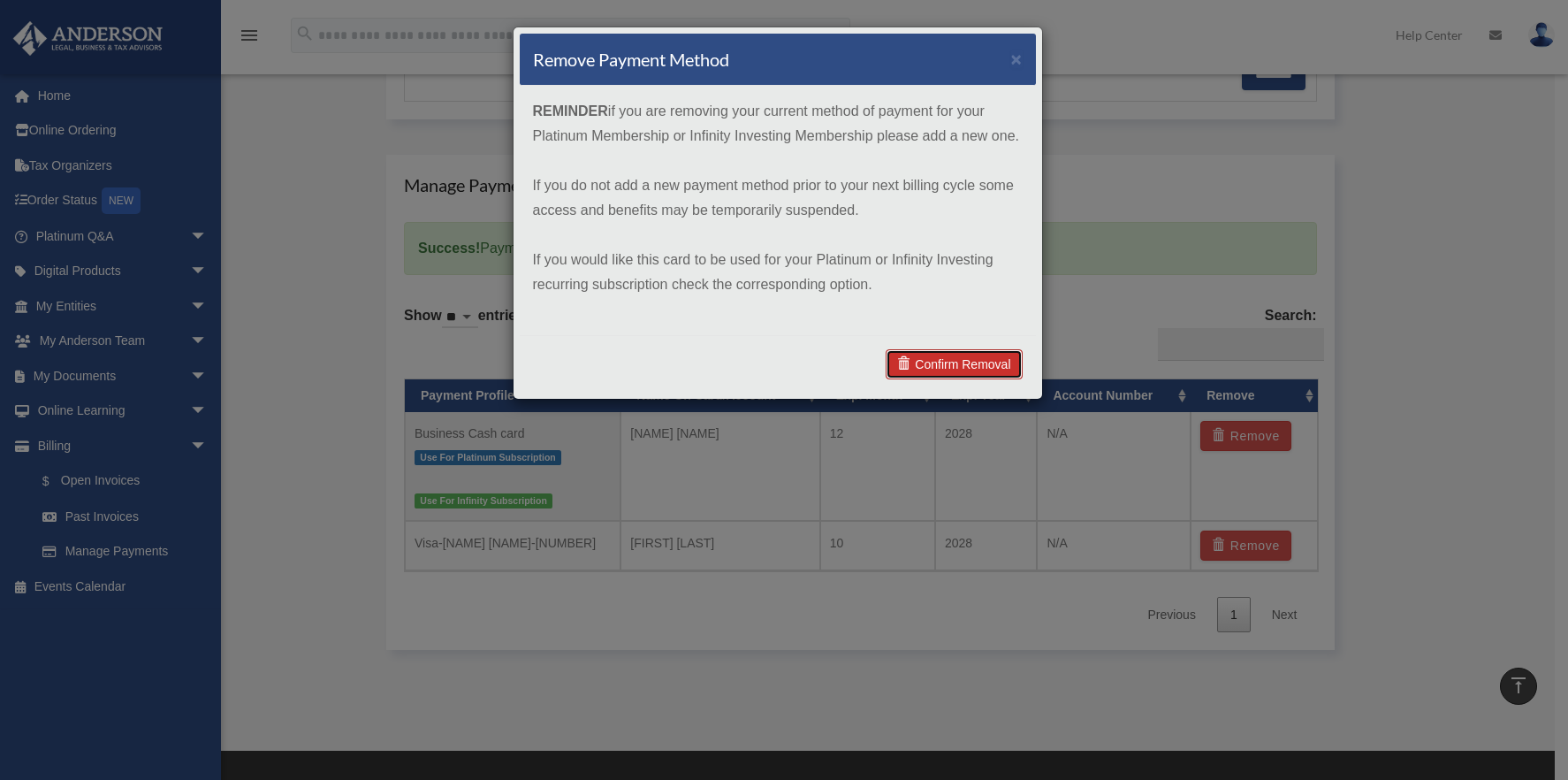 click on "Confirm Removal" at bounding box center [954, 364] 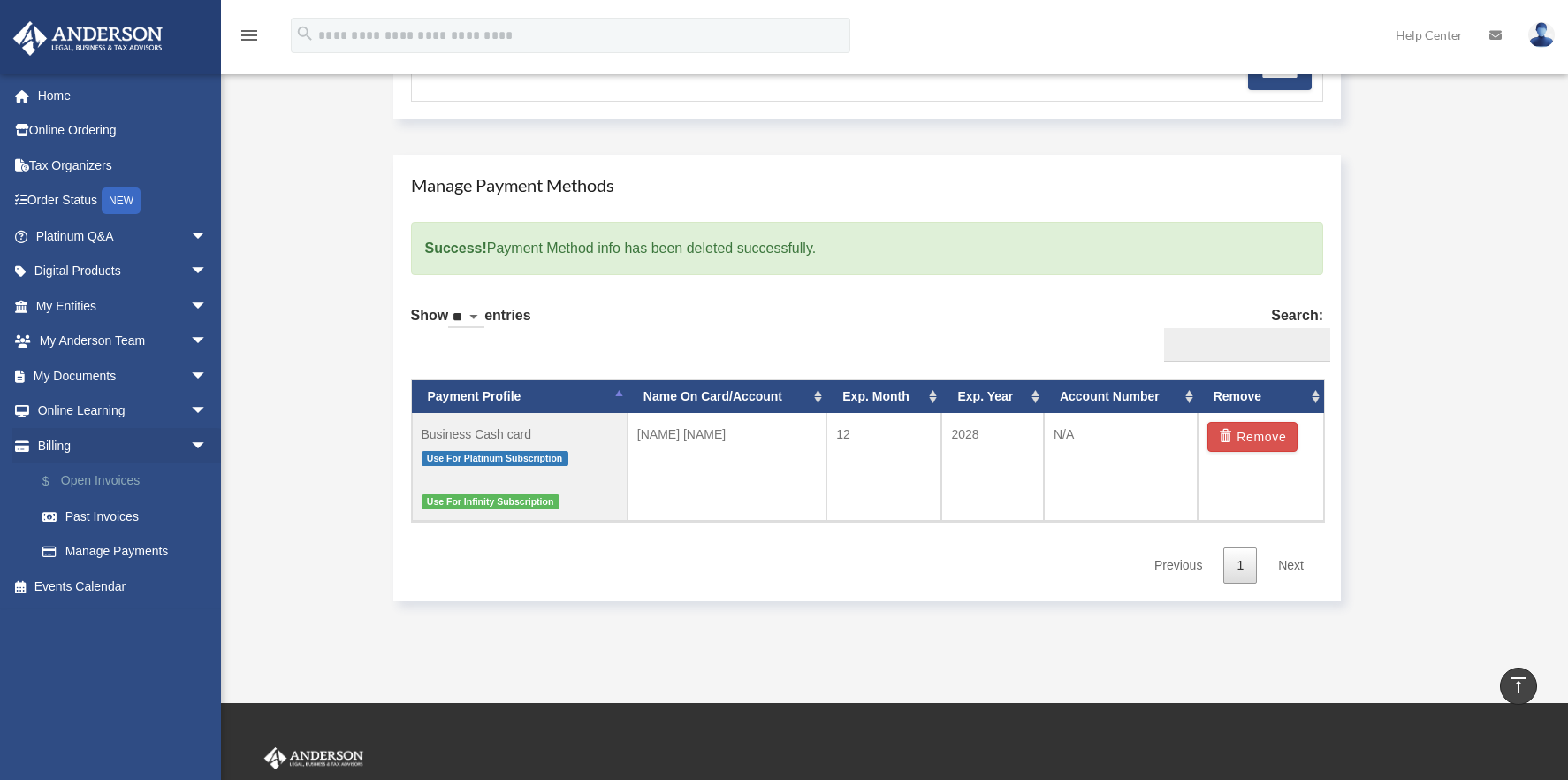 click on "$ Open Invoices" at bounding box center (129, 481) 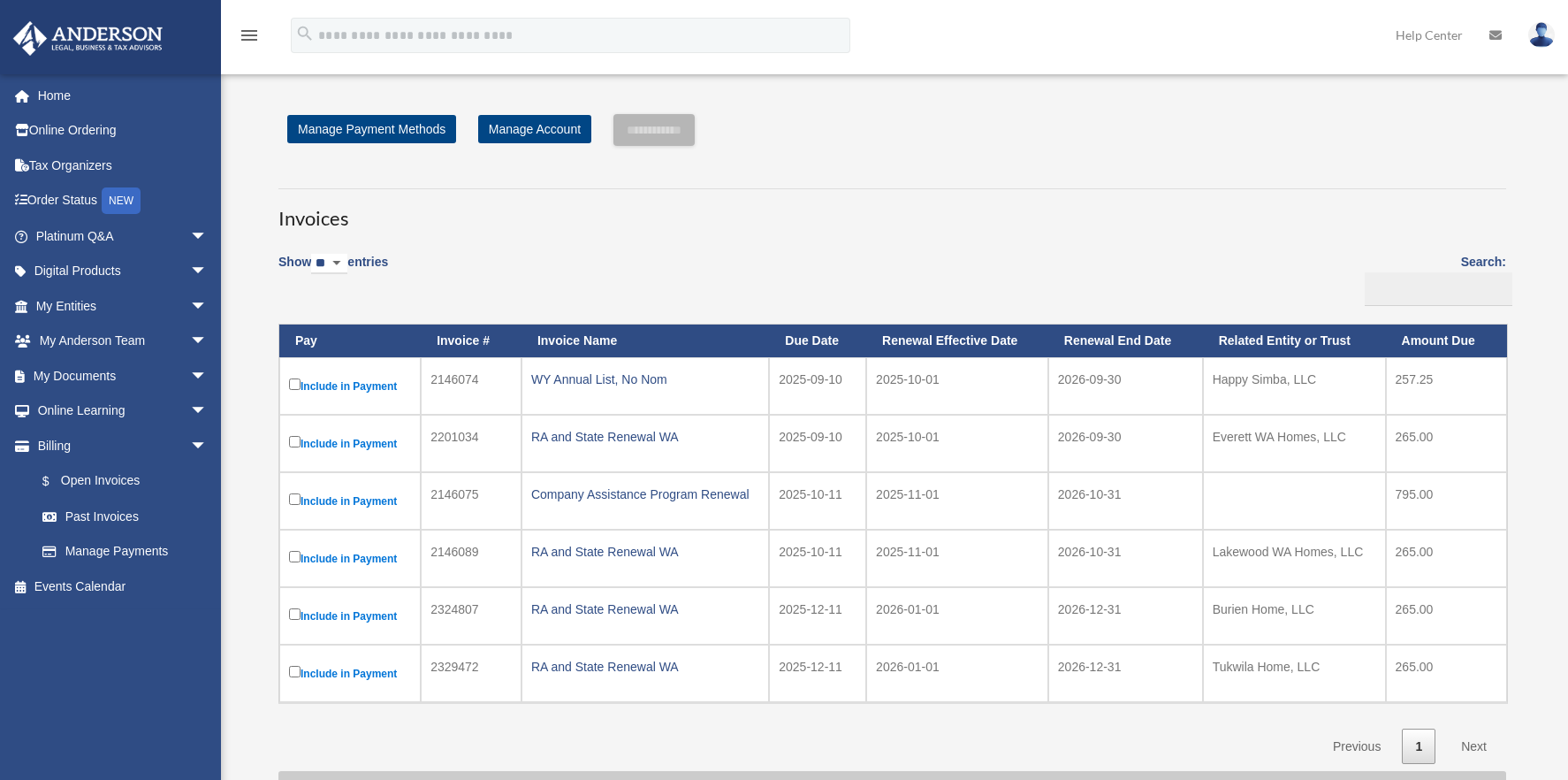 scroll, scrollTop: 0, scrollLeft: 0, axis: both 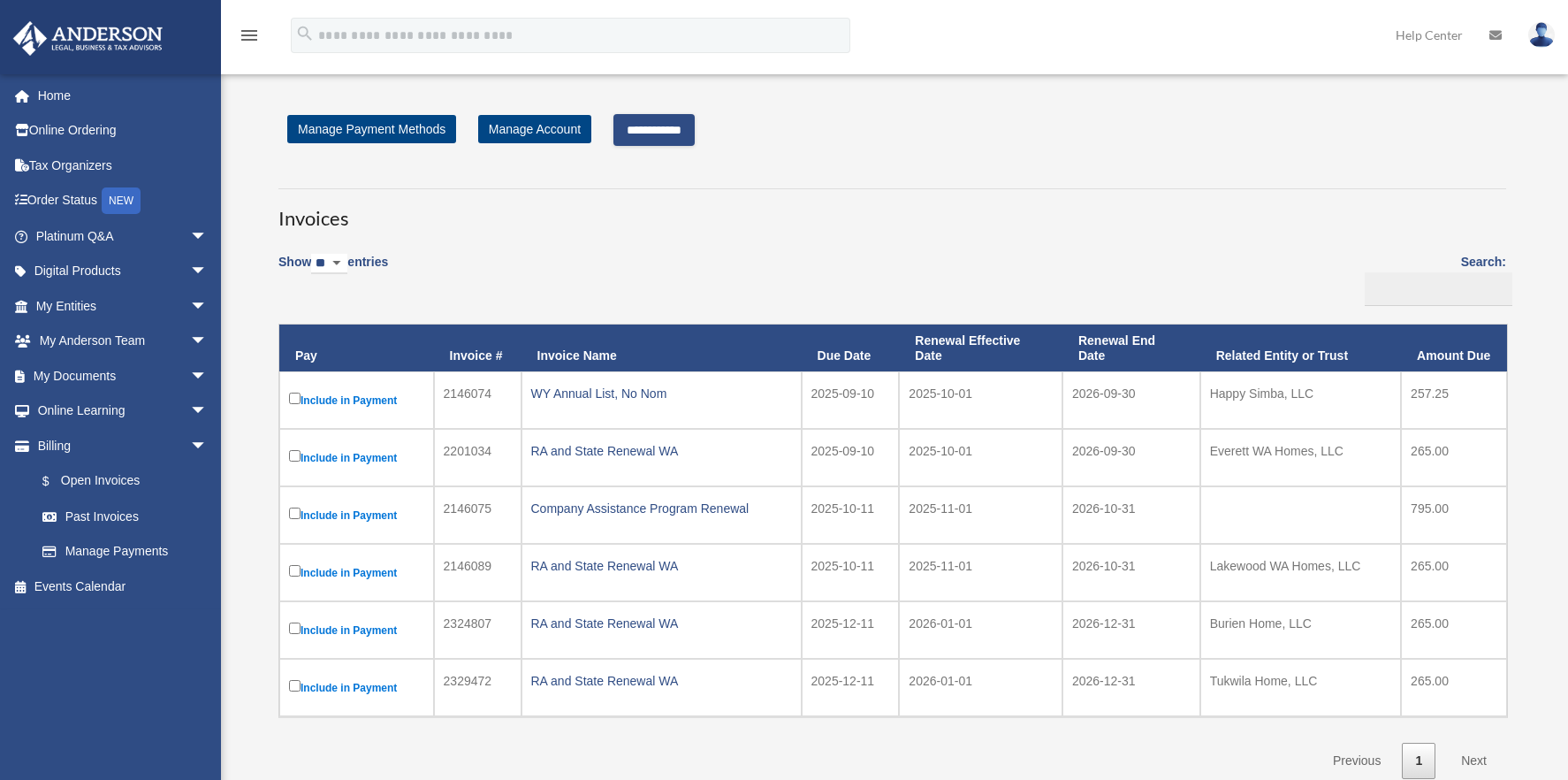click on "Include in Payment" at bounding box center [356, 572] 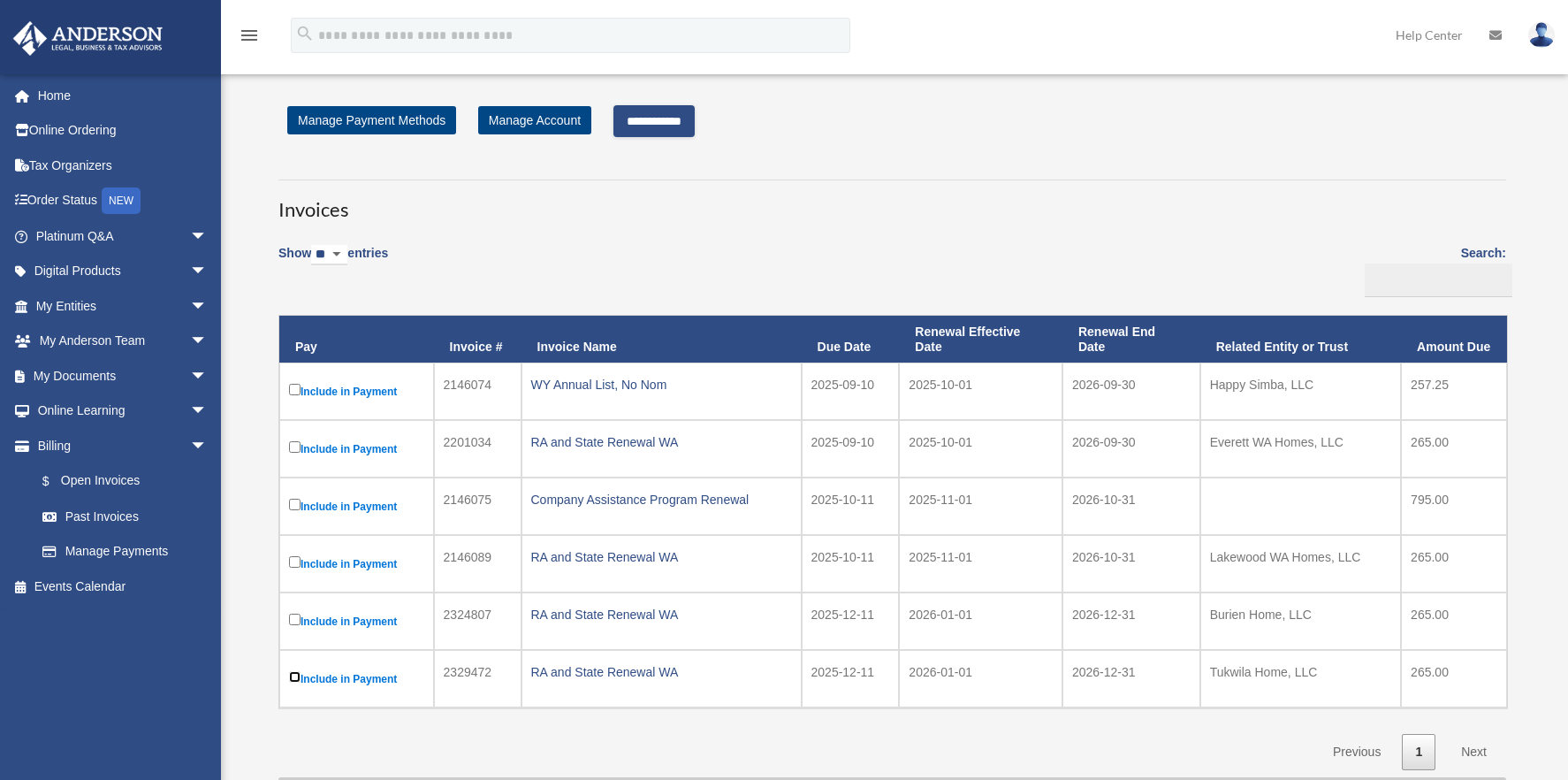 scroll, scrollTop: 3, scrollLeft: 0, axis: vertical 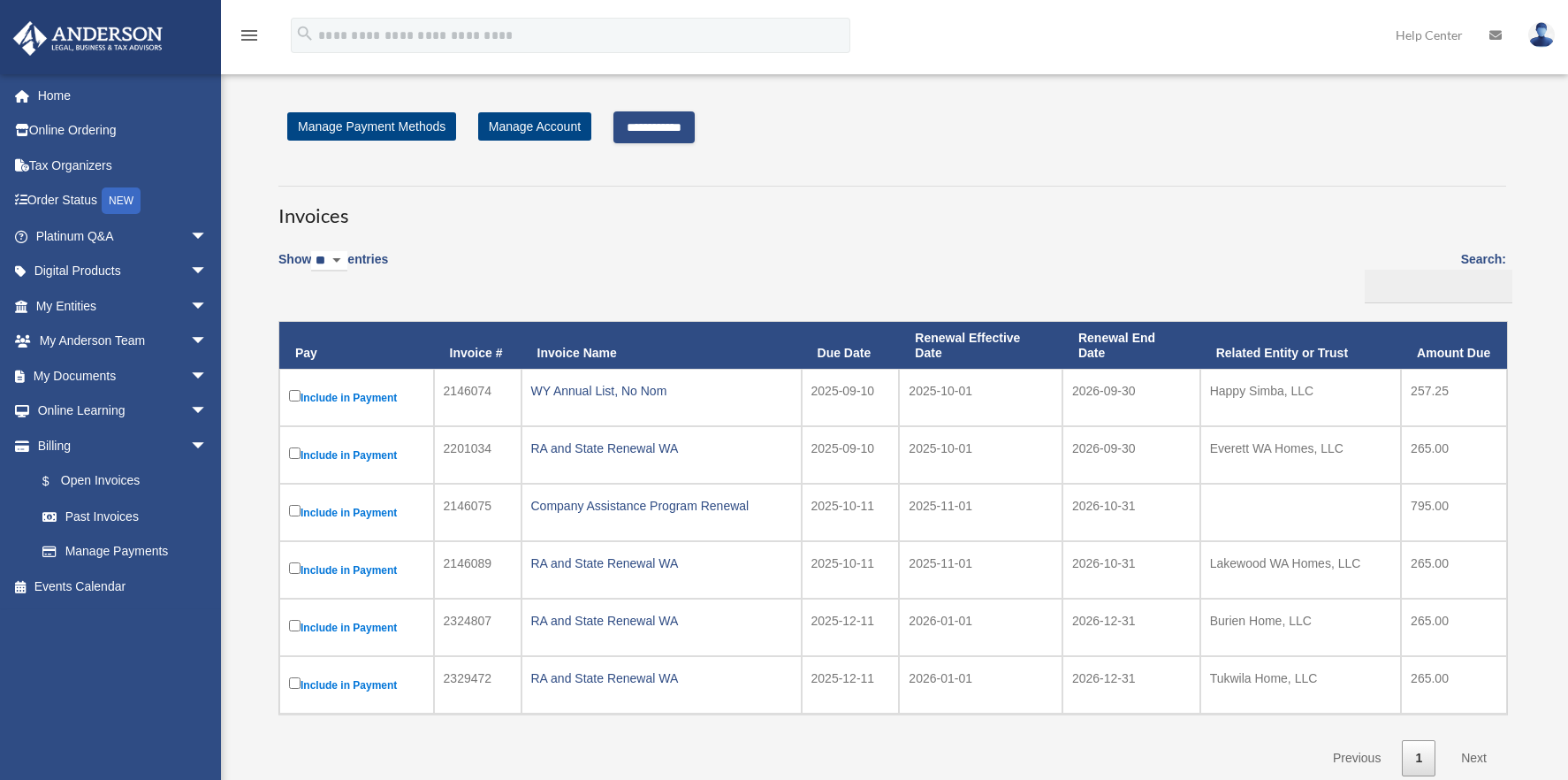 click on "**********" at bounding box center [654, 127] 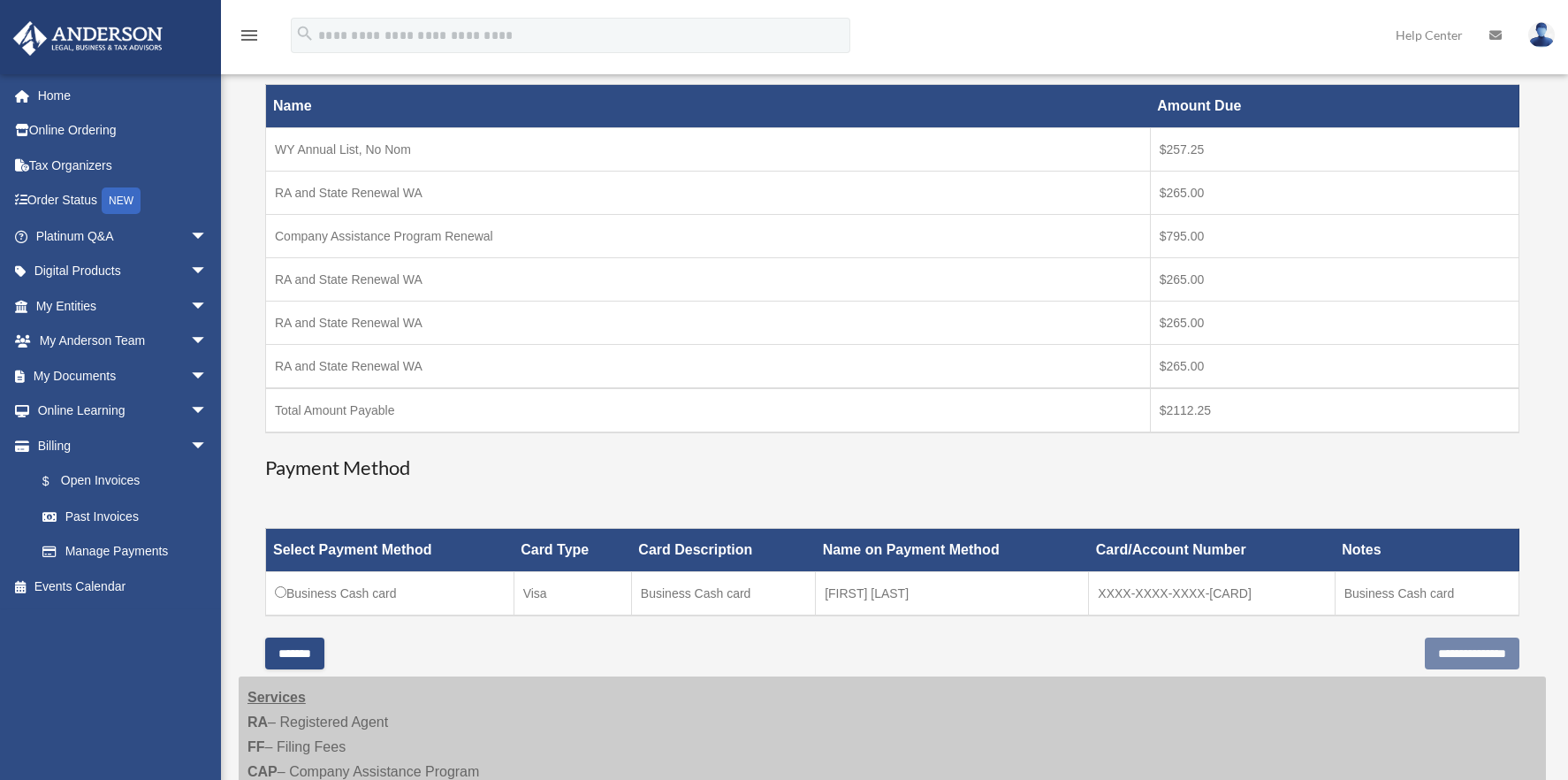 scroll, scrollTop: 307, scrollLeft: 0, axis: vertical 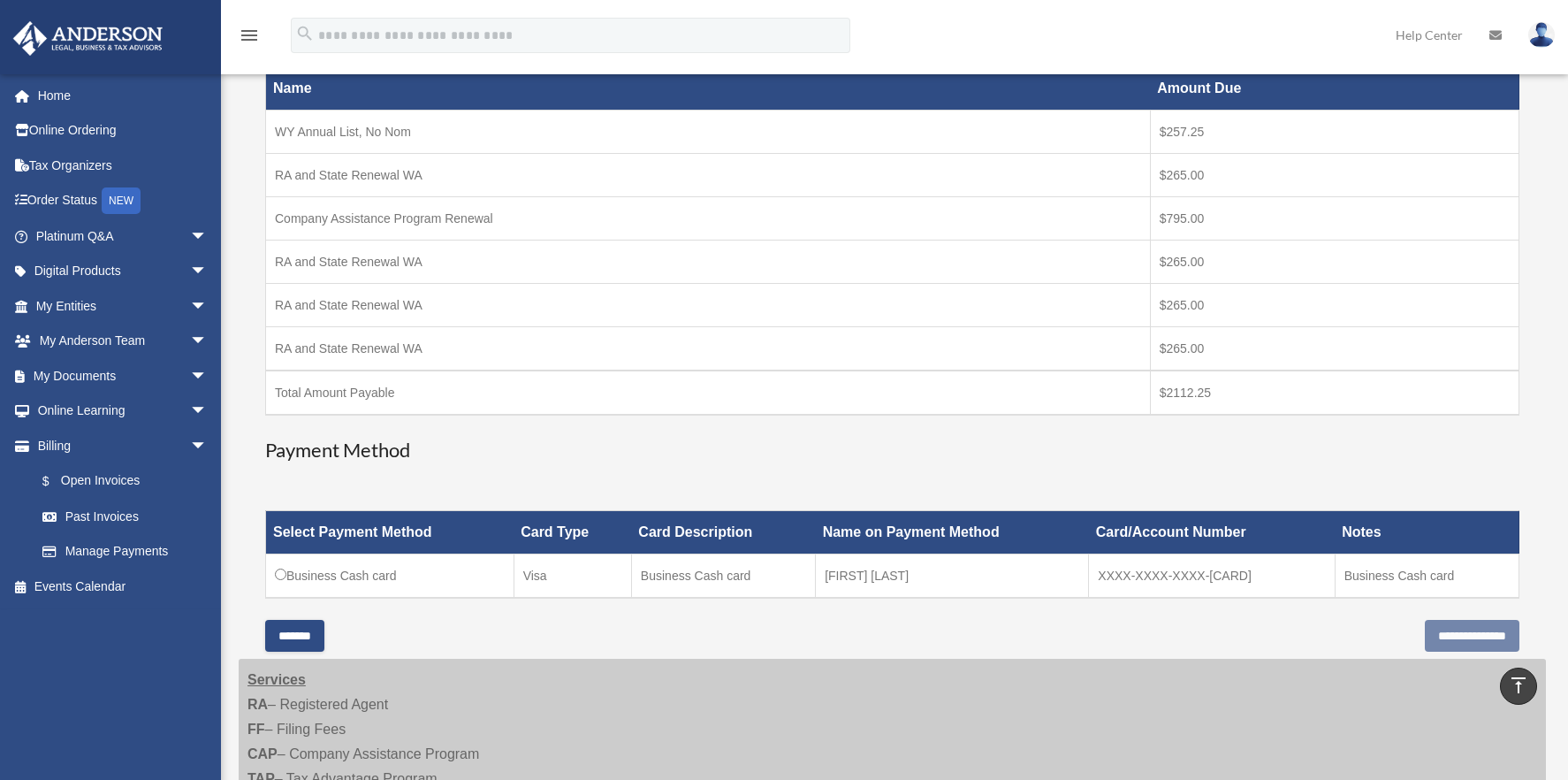 click on "*******" at bounding box center (294, 636) 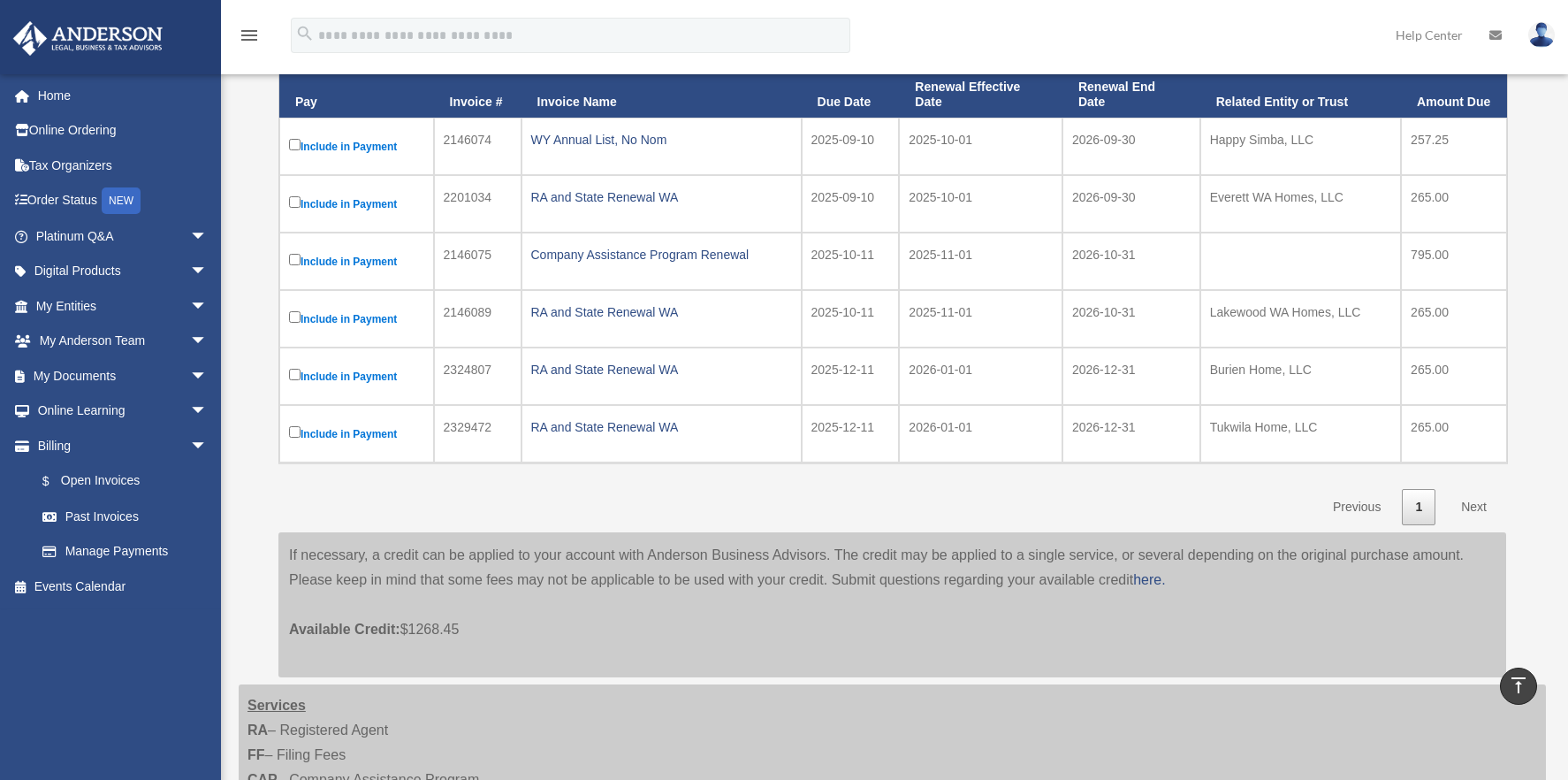 scroll, scrollTop: 248, scrollLeft: 0, axis: vertical 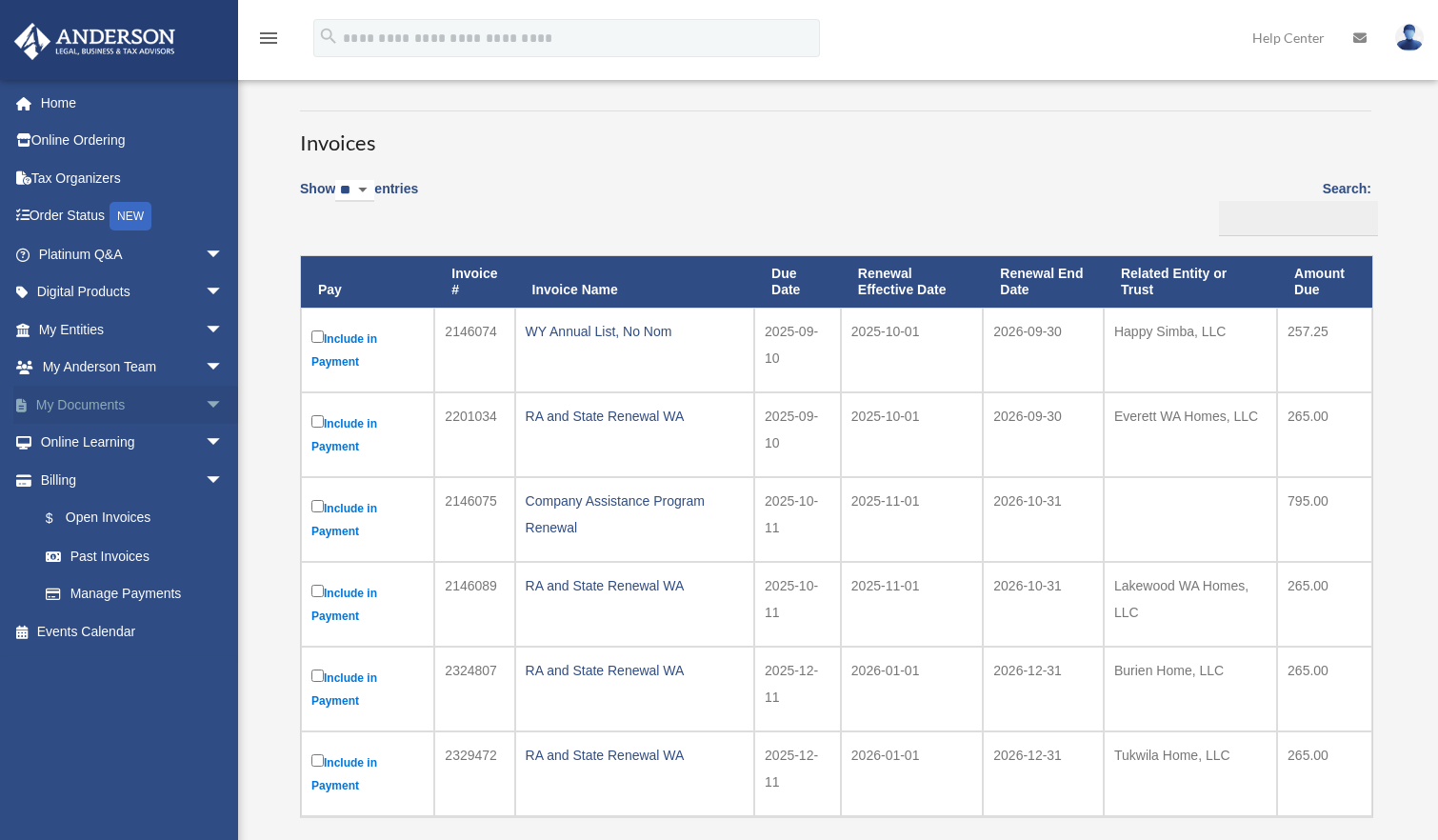 click on "arrow_drop_down" at bounding box center [224, 405] 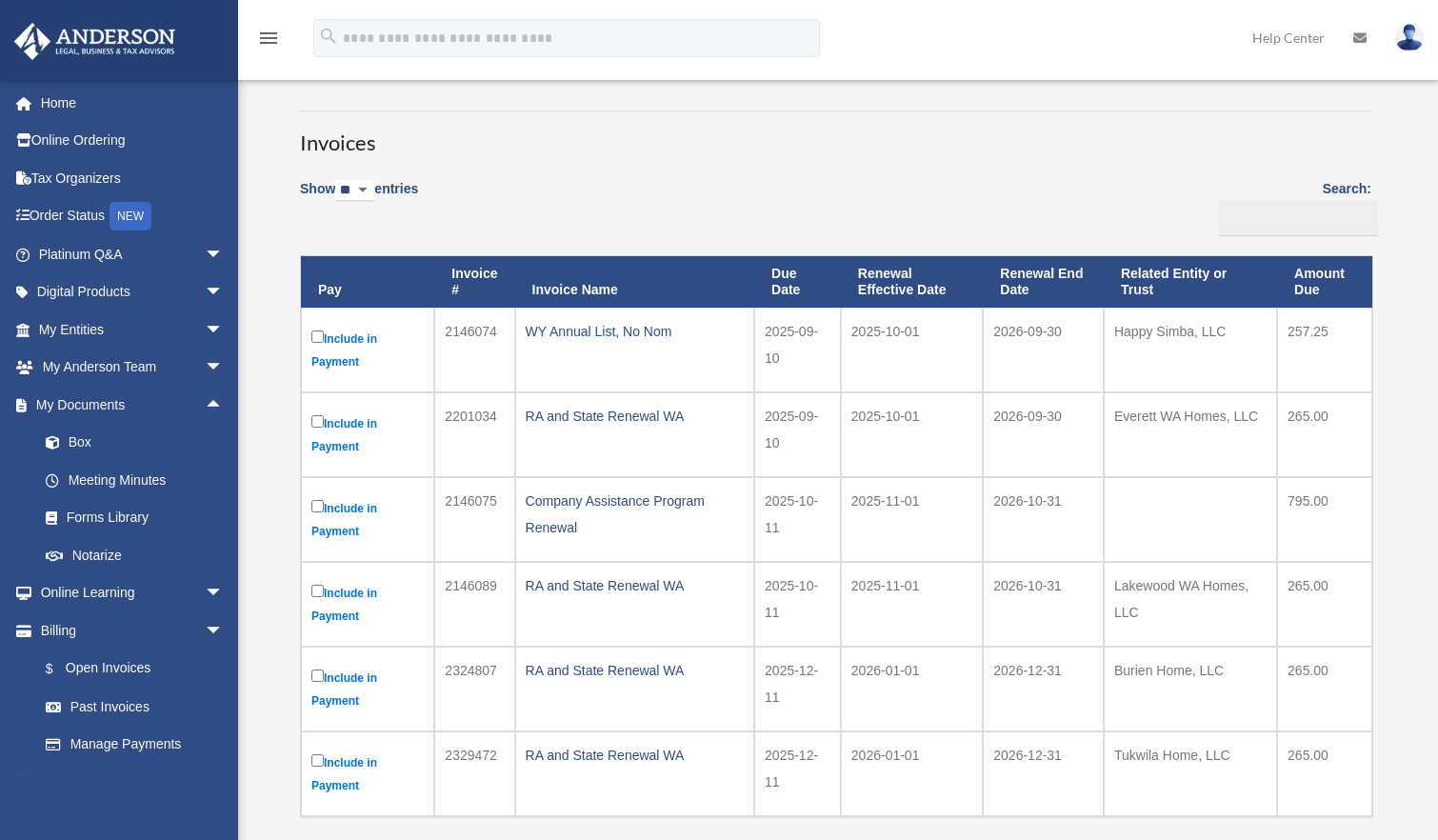 click at bounding box center [1409, 37] 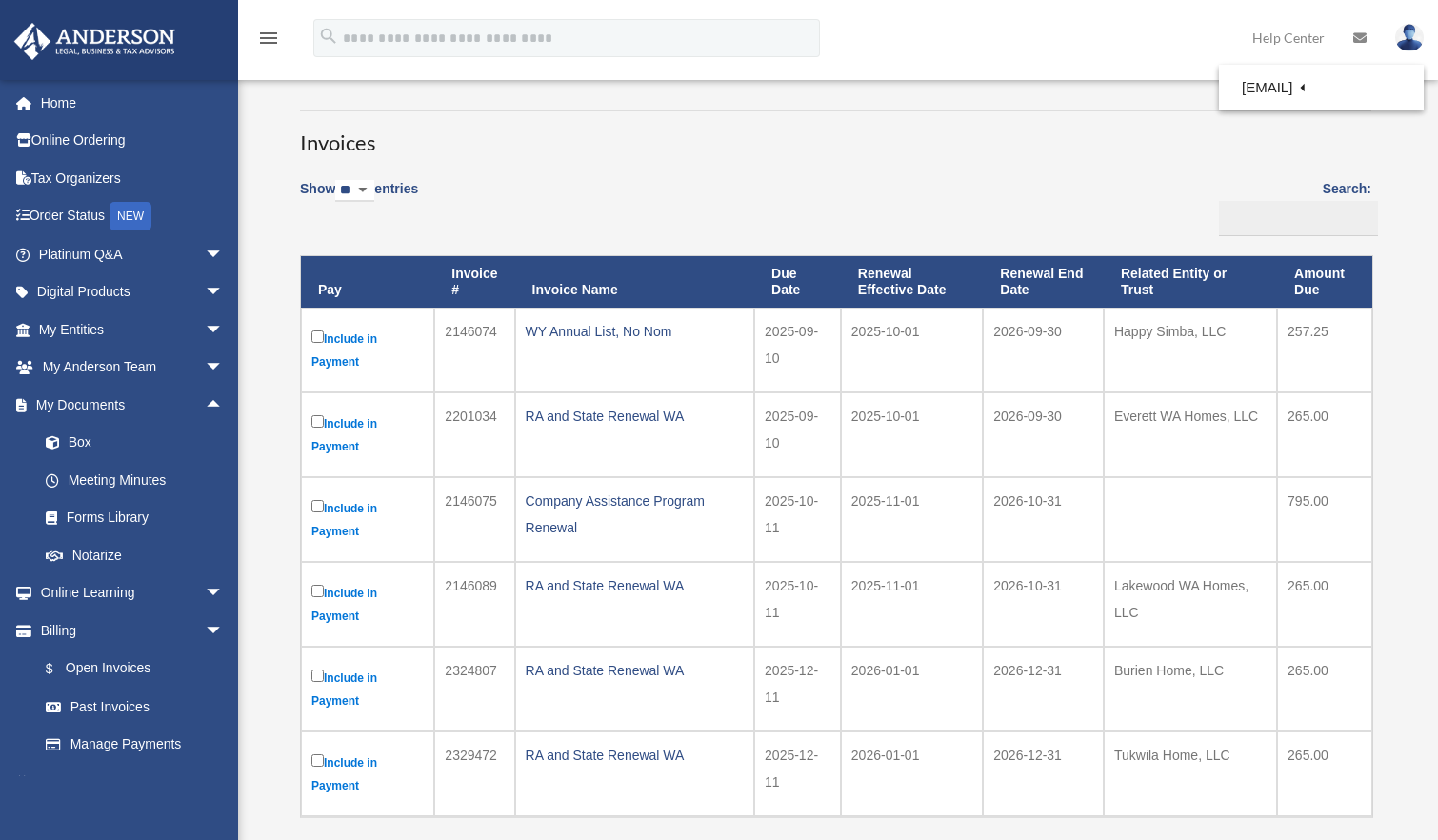 click on "Show  ** ** ** ***  entries Search:
Pay Invoice # Invoice Name Due Date Renewal Effective Date Renewal End Date Related Entity or Trust Amount Due
Include in Payment
2146074
WY Annual List, No Nom
2025-09-10
2025-10-01
2026-09-30
Happy Simba, LLC 257.25 2201034" at bounding box center (835, 526) 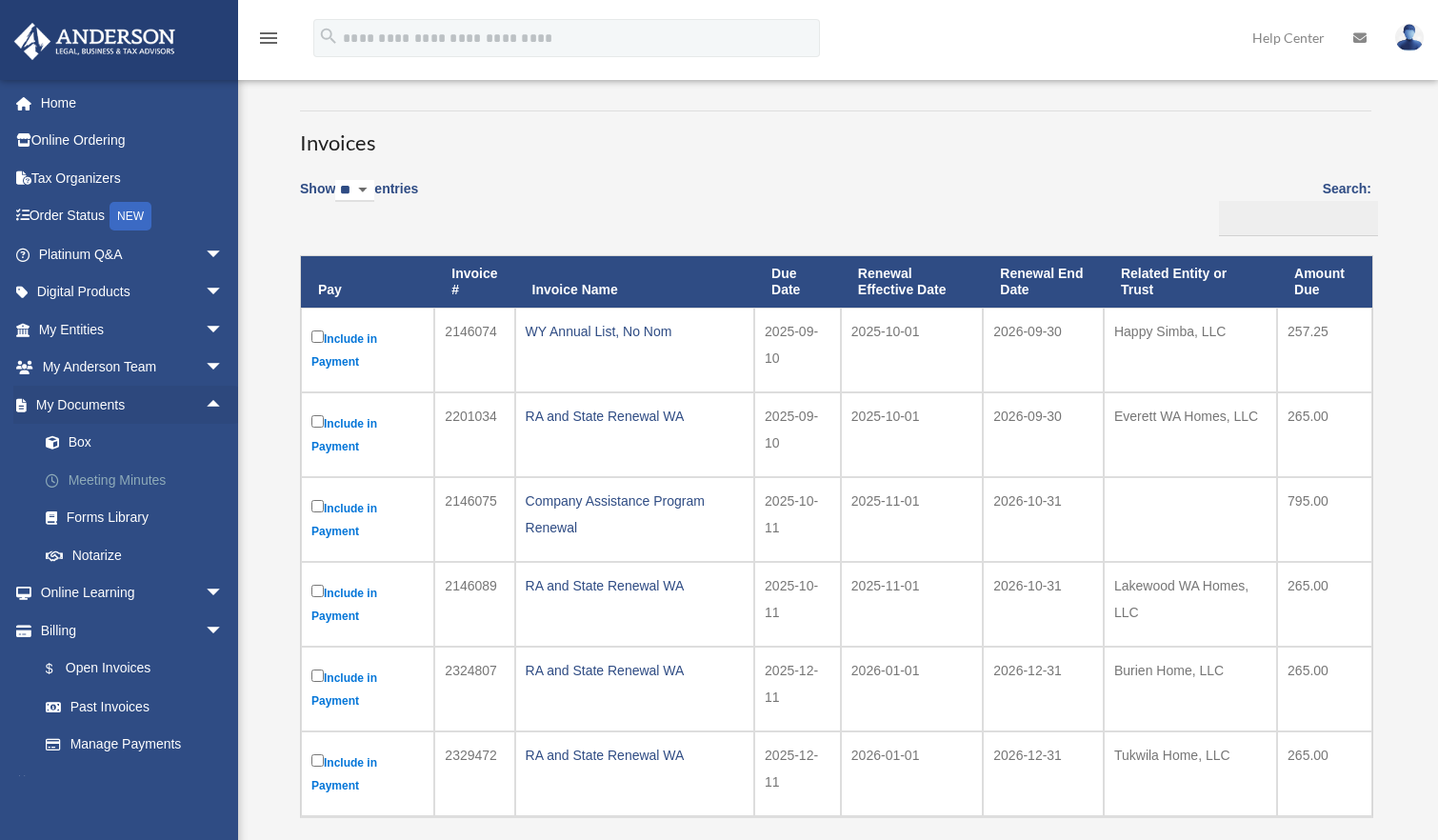 click on "Meeting Minutes" at bounding box center (139, 480) 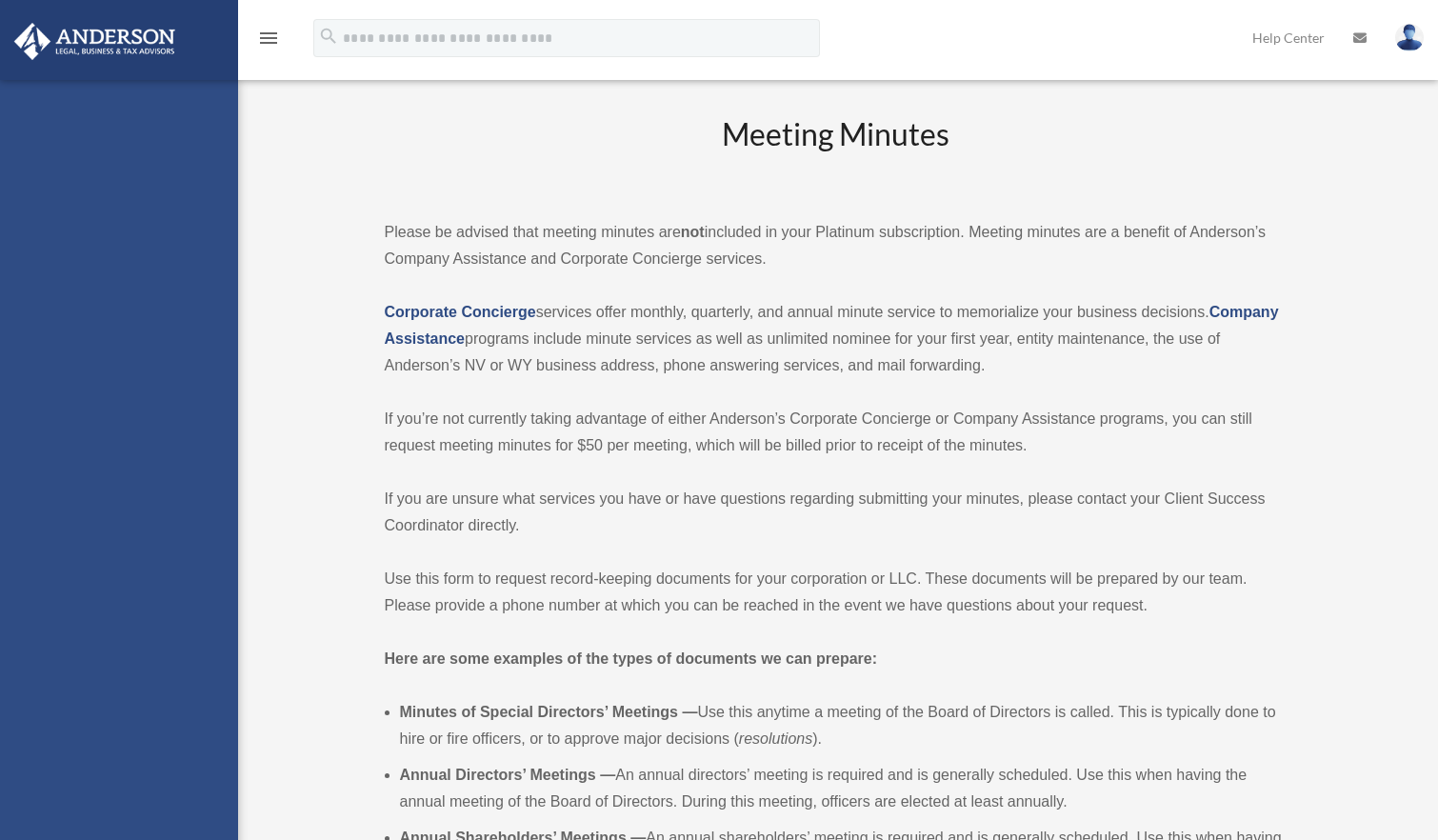 scroll, scrollTop: 0, scrollLeft: 0, axis: both 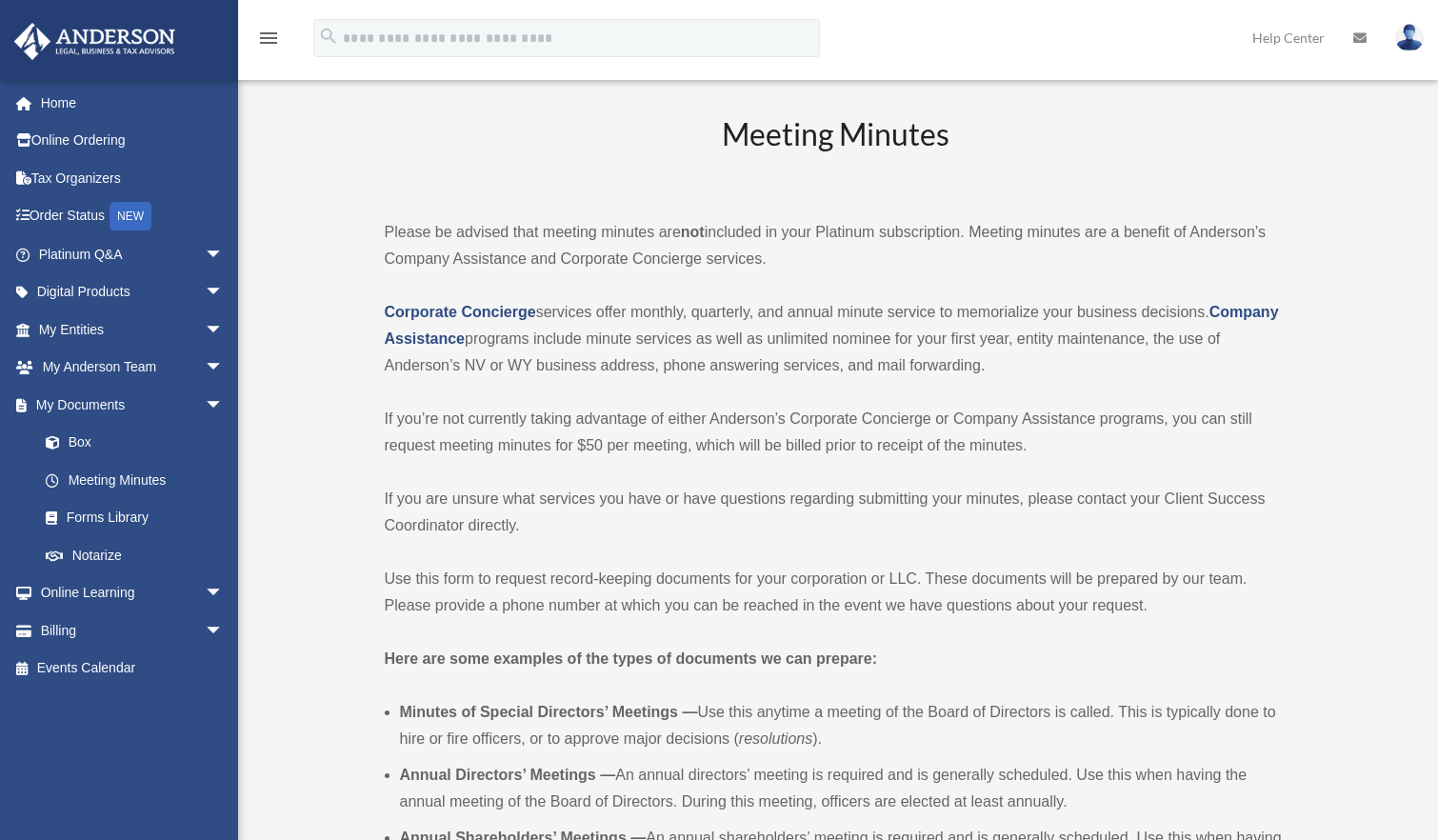 click on "Meeting Minutes" at bounding box center [836, 152] 